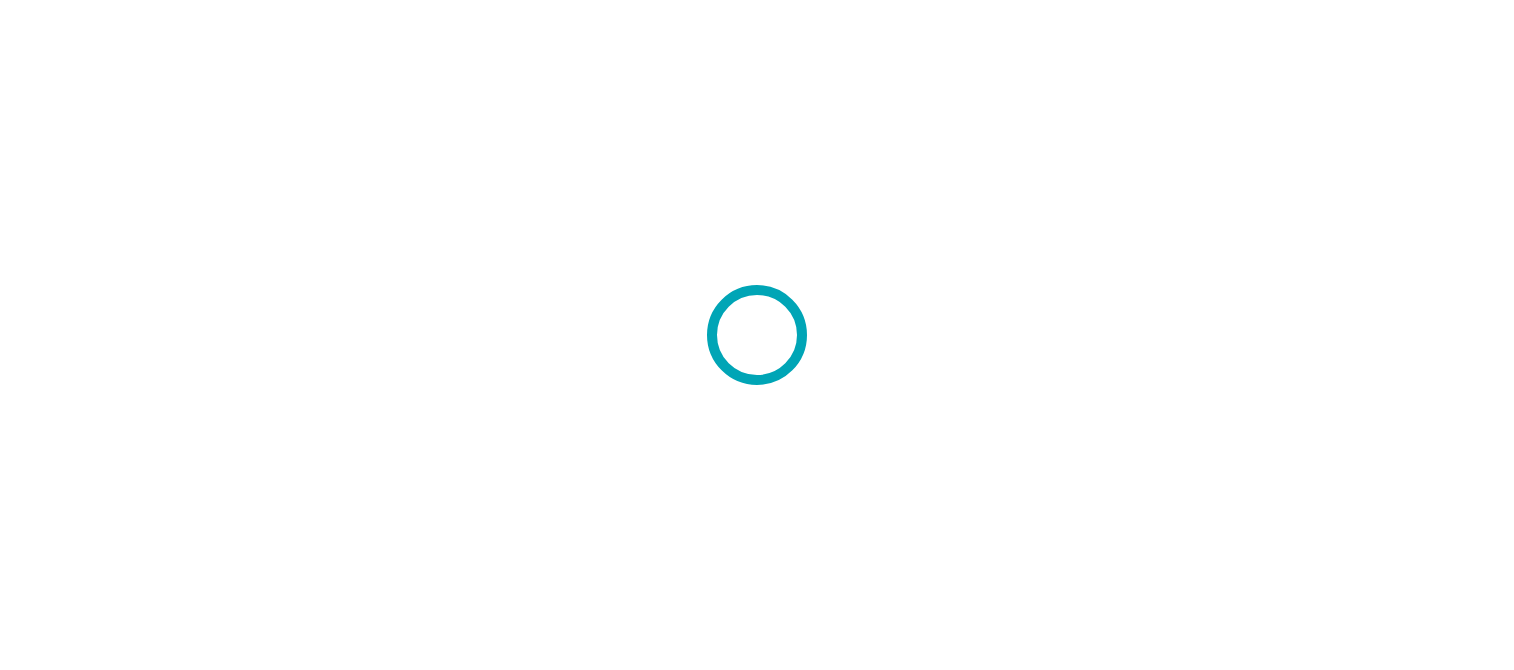 scroll, scrollTop: 0, scrollLeft: 0, axis: both 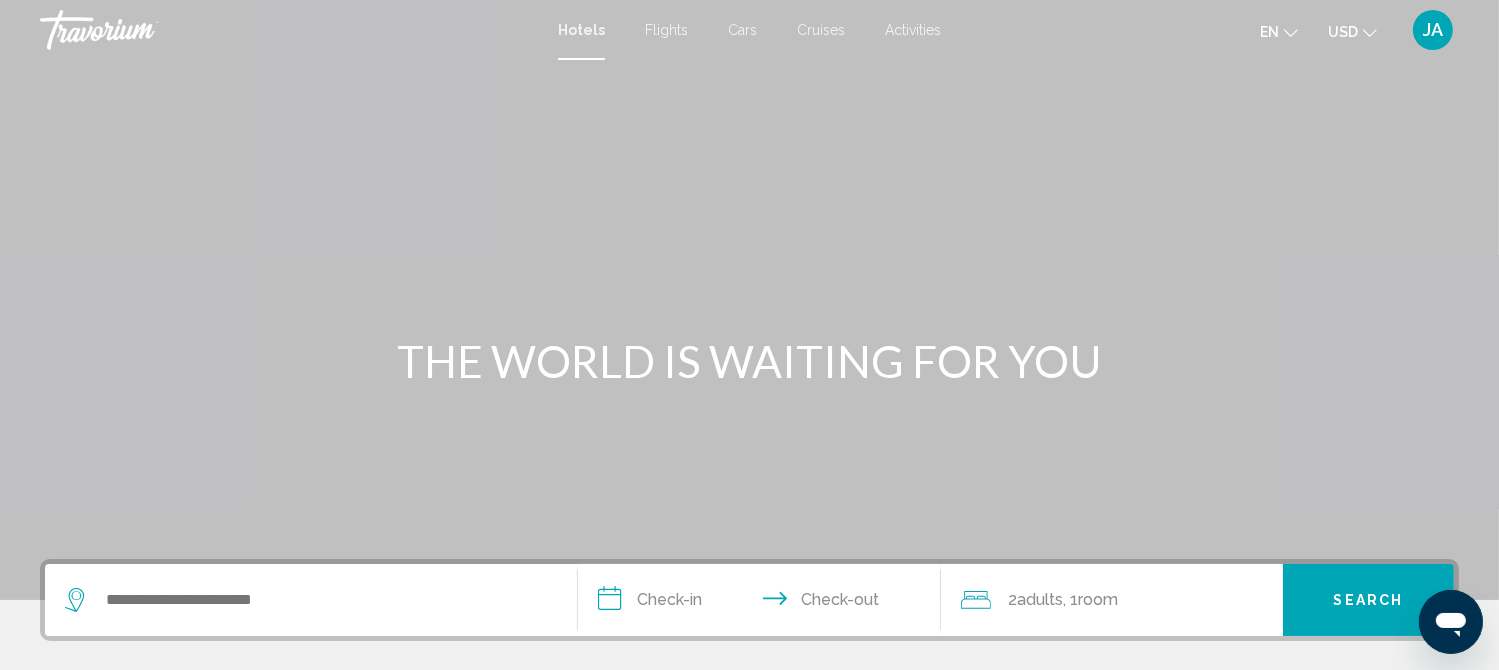 click on "Flights" at bounding box center (666, 30) 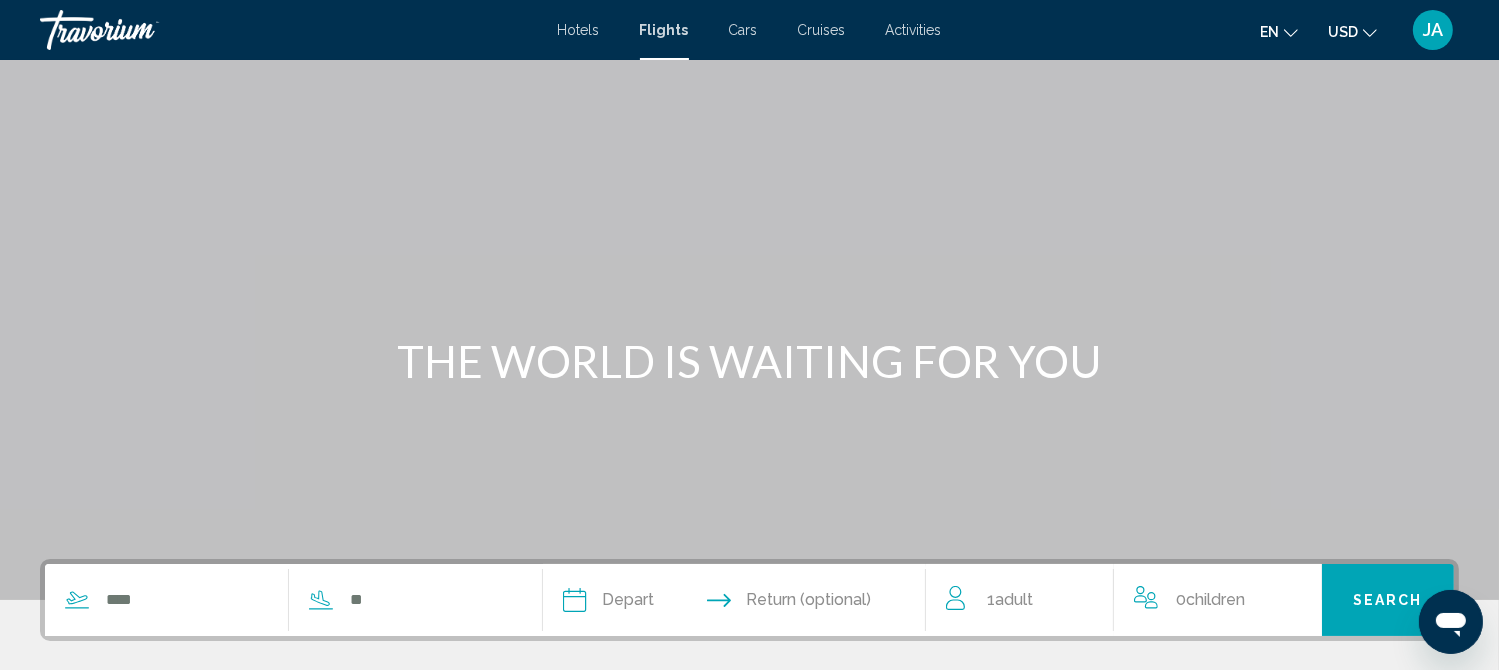 scroll, scrollTop: 336, scrollLeft: 0, axis: vertical 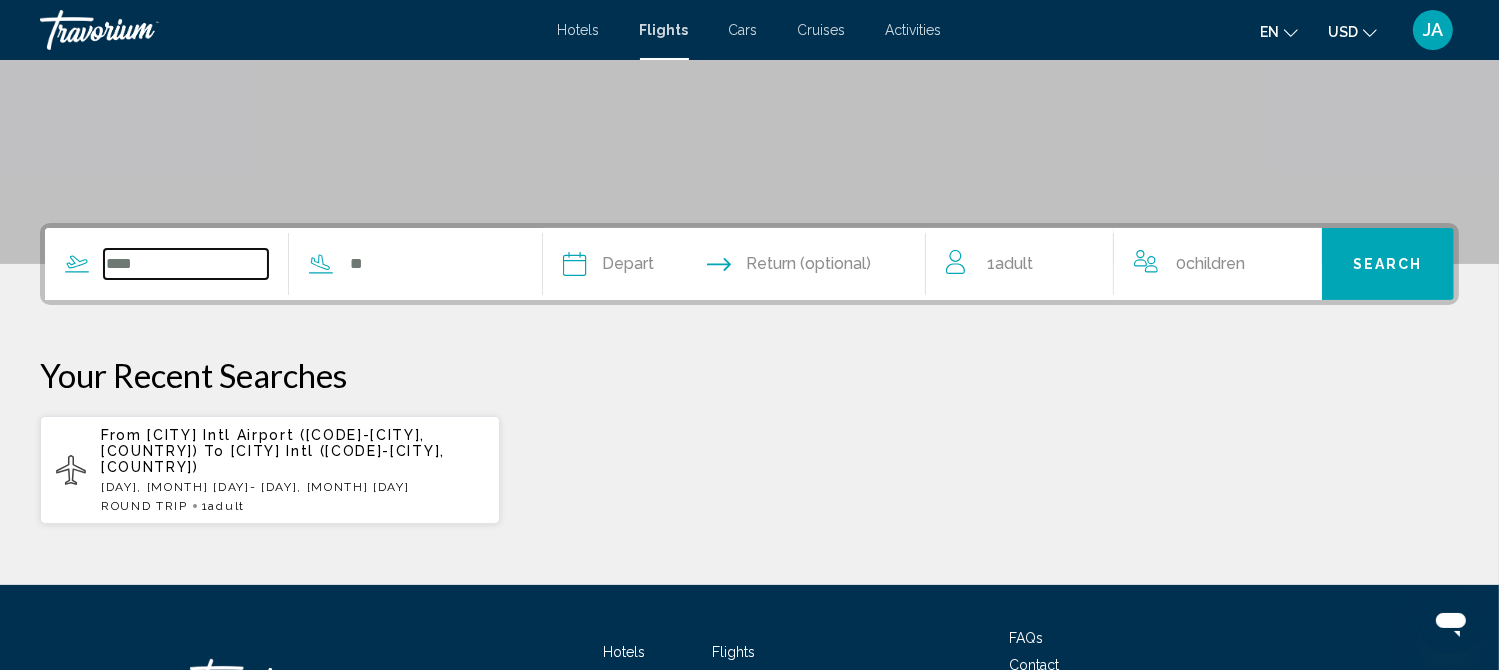 click at bounding box center (186, 264) 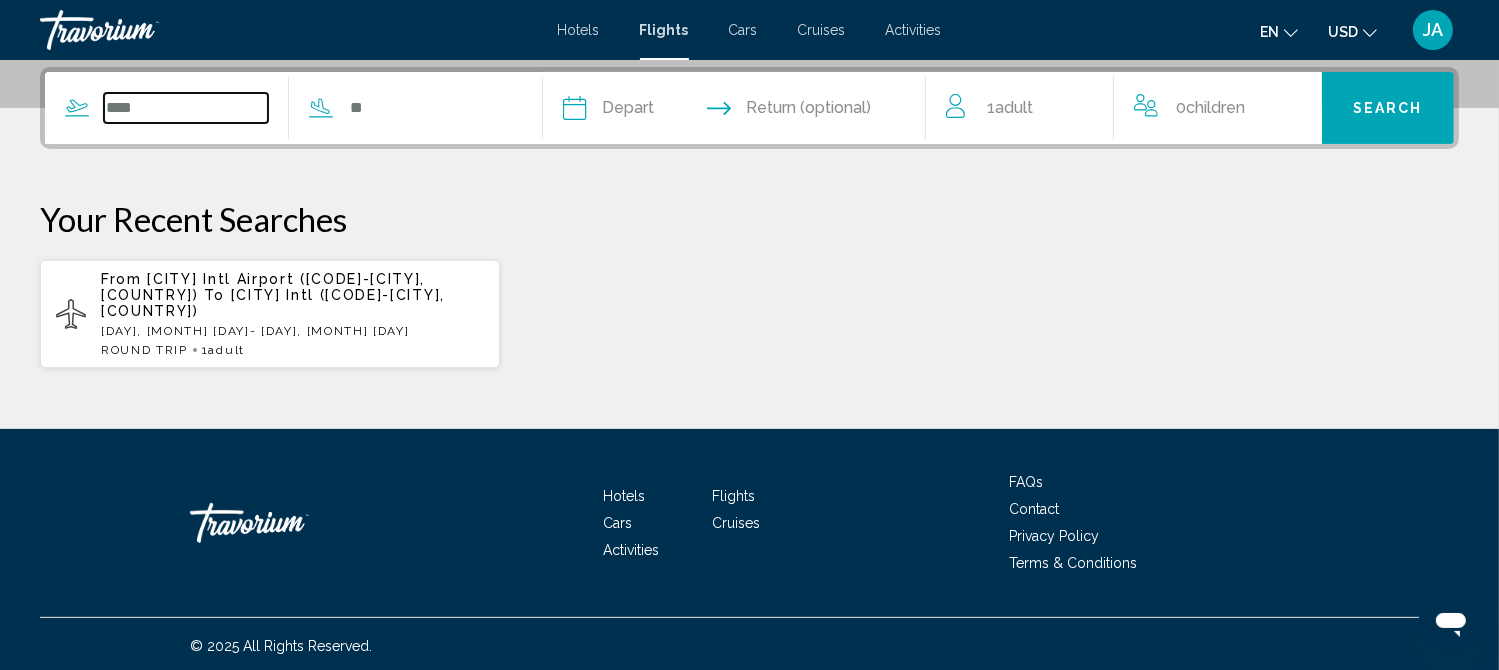scroll, scrollTop: 493, scrollLeft: 0, axis: vertical 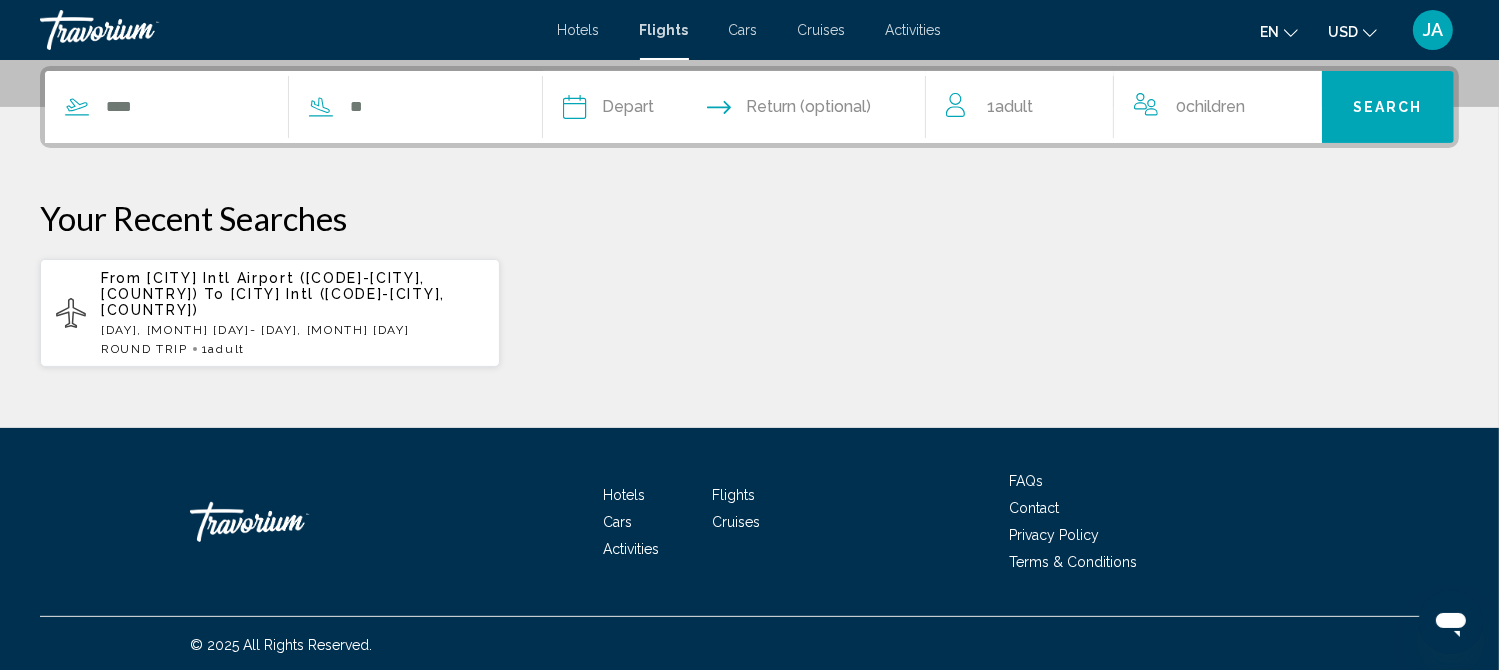 click on "From [CITY] Intl Airport ([CODE]-[CITY], [COUNTRY]) To [CITY] Intl ([CODE]-[CITY], [COUNTRY])" at bounding box center (292, 294) 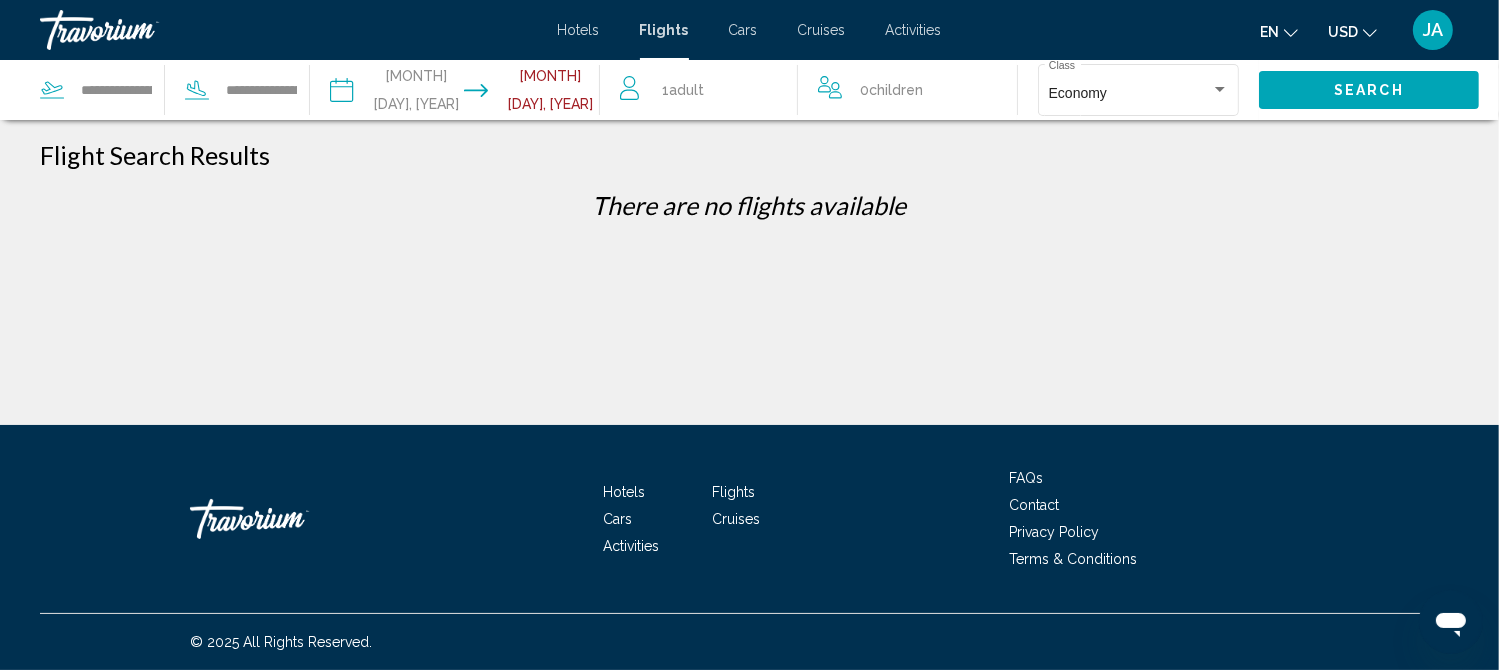 scroll, scrollTop: 0, scrollLeft: 0, axis: both 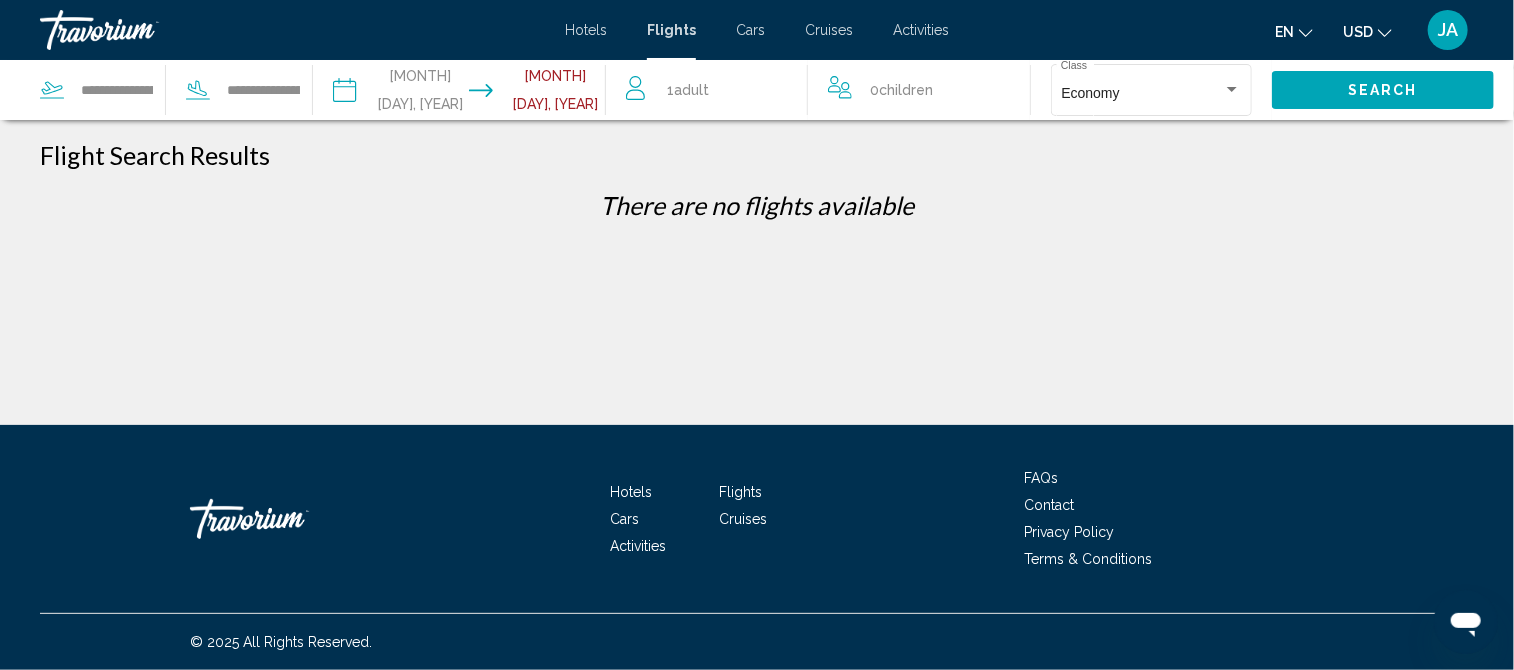 click on "Flights" at bounding box center [671, 30] 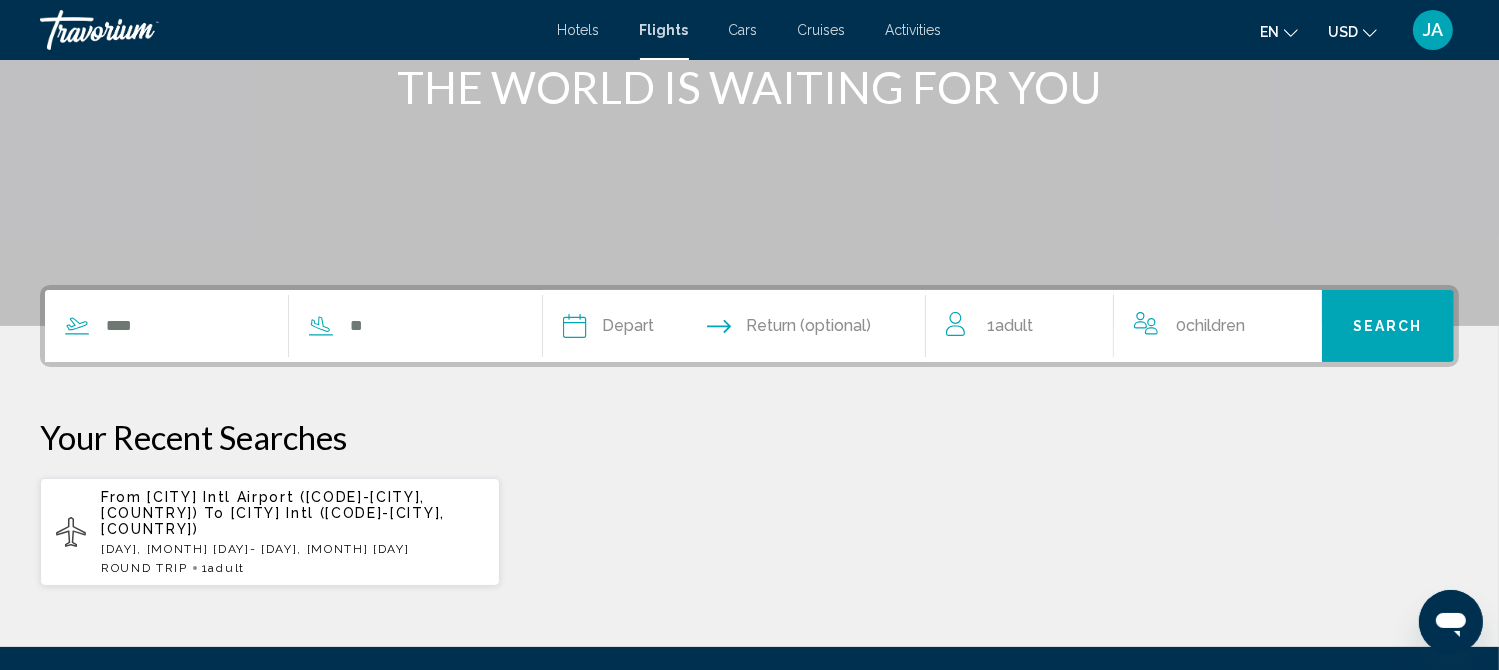 scroll, scrollTop: 400, scrollLeft: 0, axis: vertical 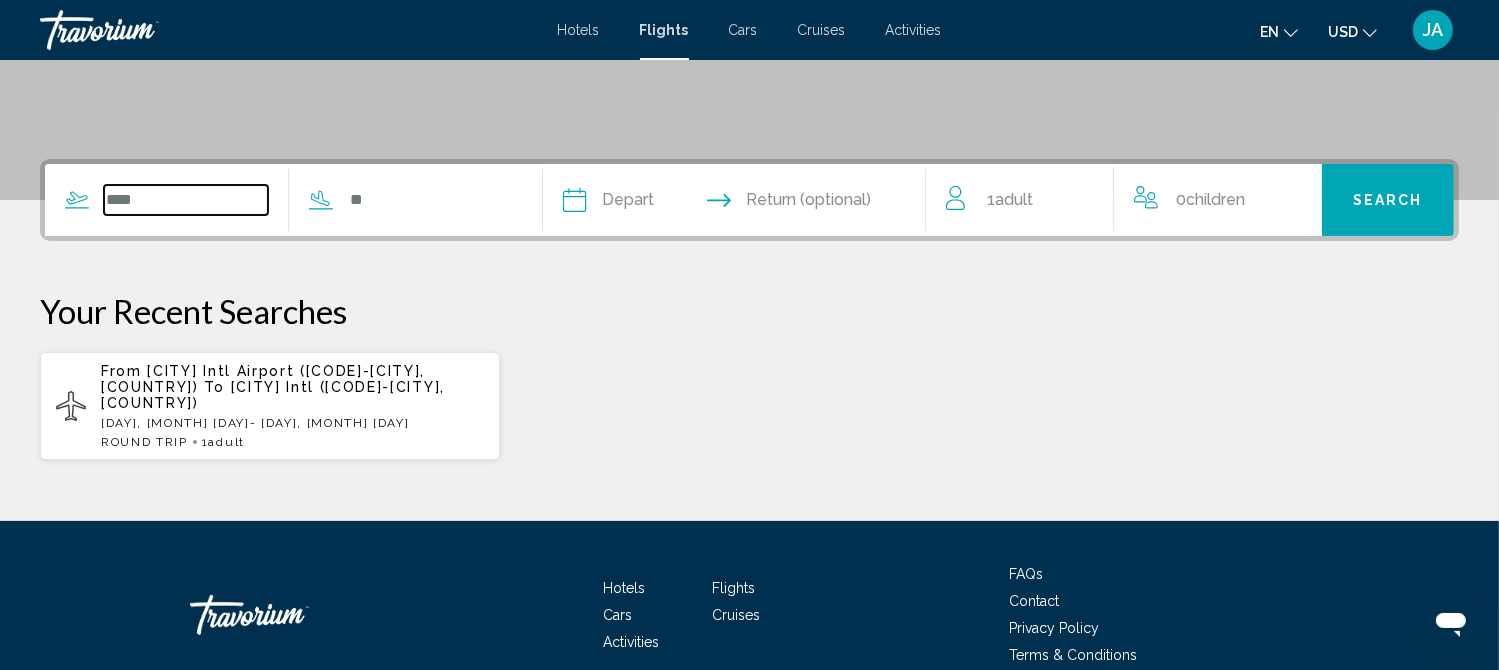 click at bounding box center [186, 200] 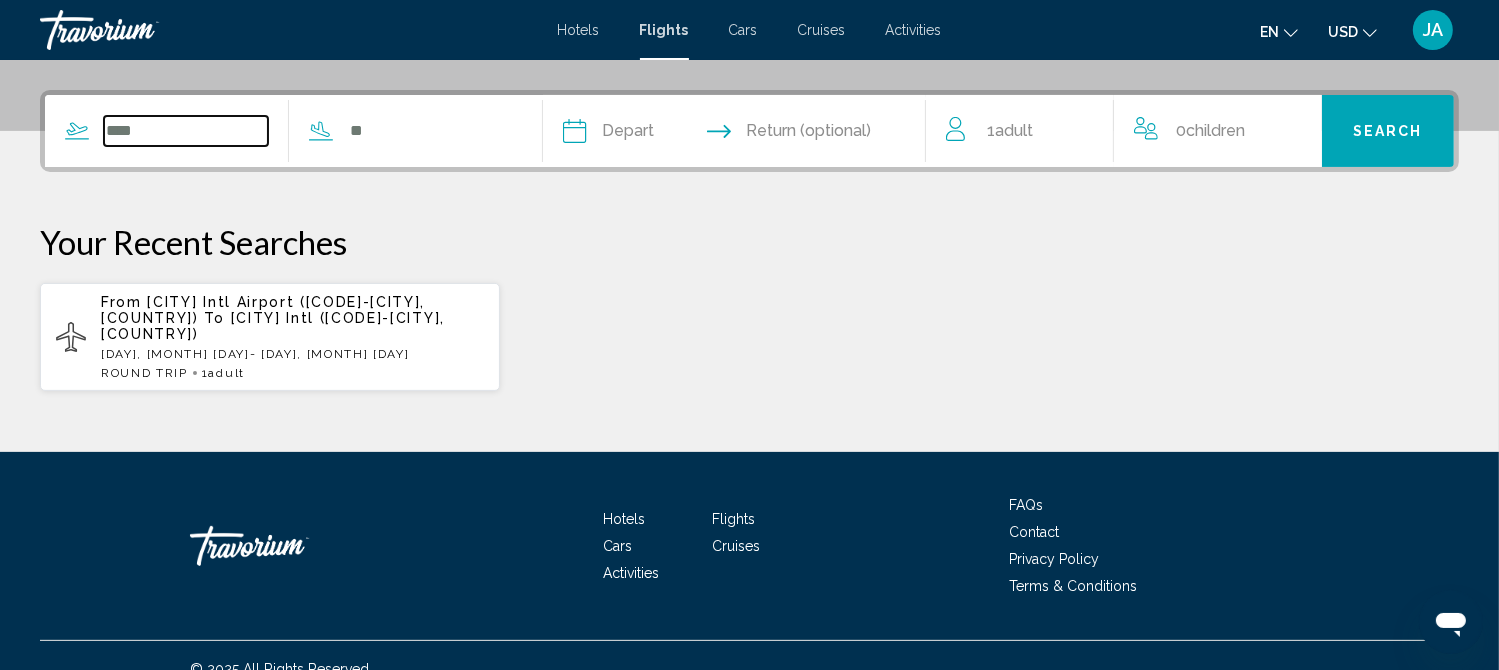 scroll, scrollTop: 493, scrollLeft: 0, axis: vertical 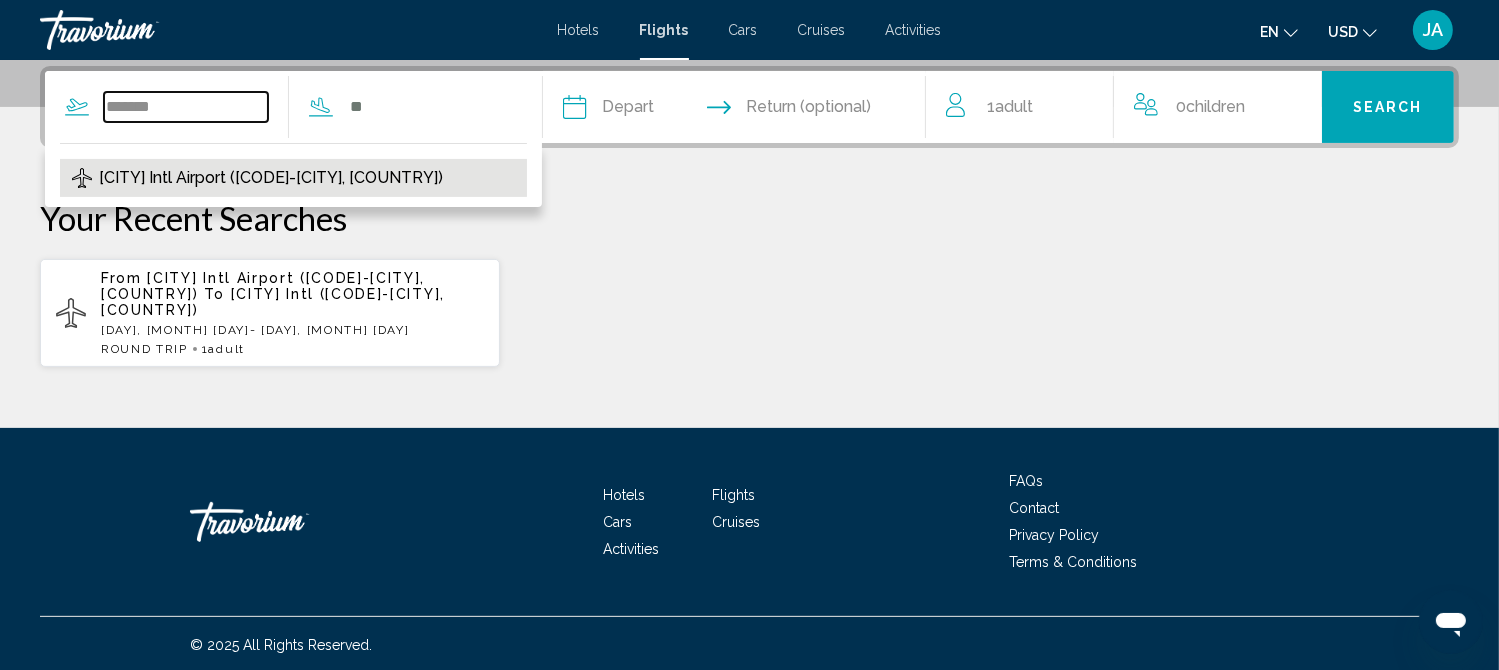 type on "*******" 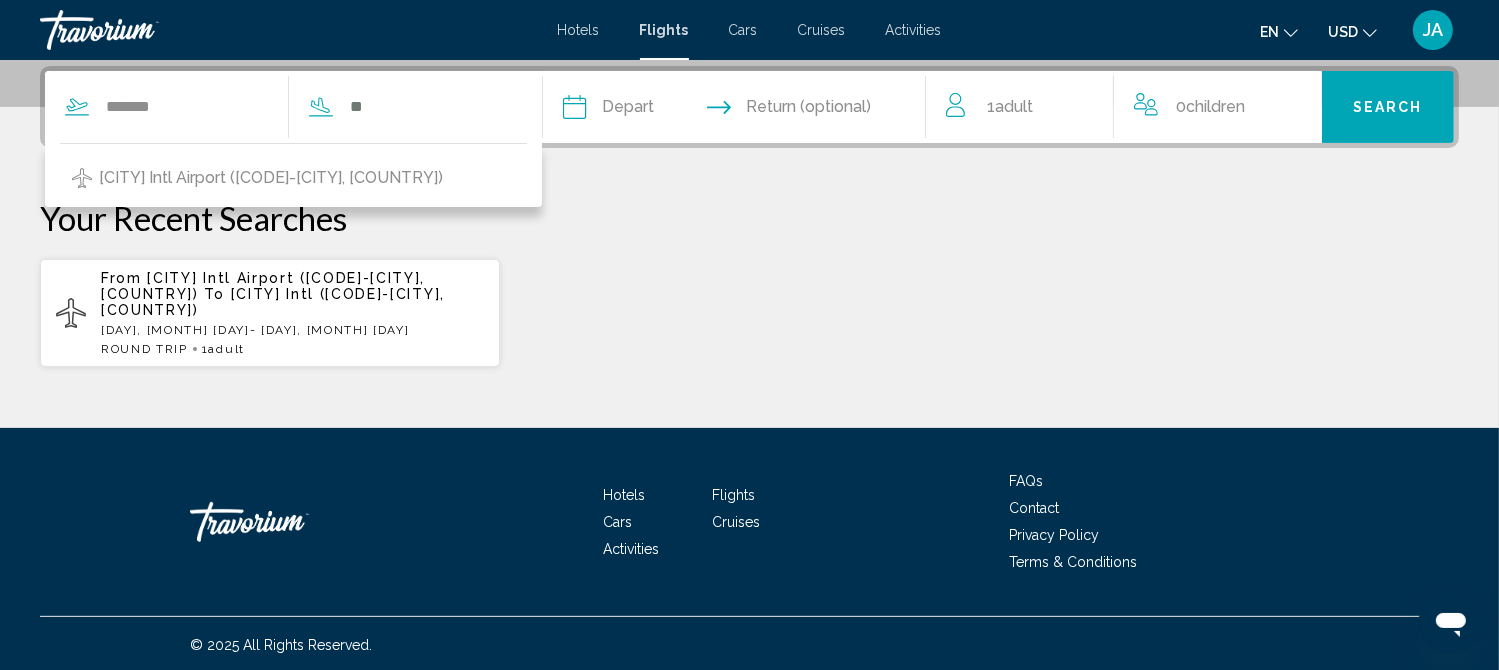 click on "[CITY] Intl Airport ([CODE]-[CITY], [COUNTRY])" at bounding box center (271, 178) 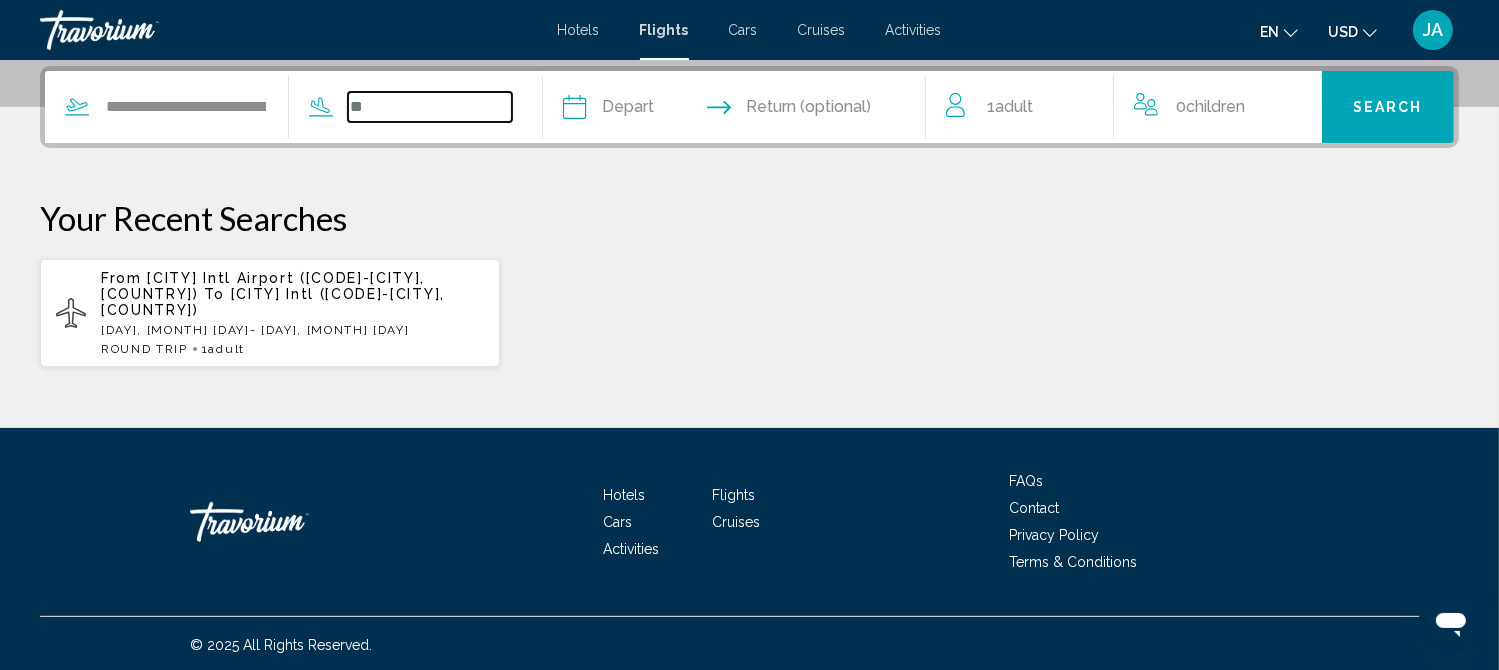 click at bounding box center [430, 107] 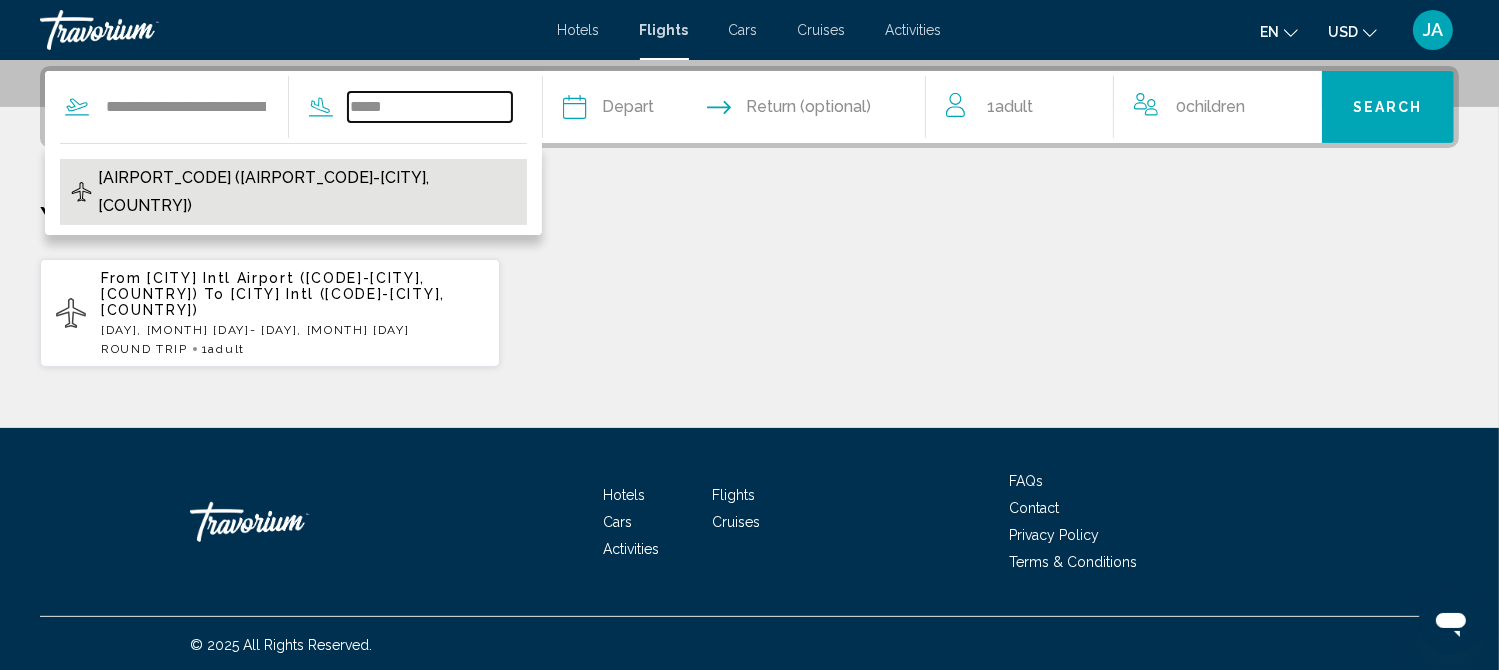 type on "****" 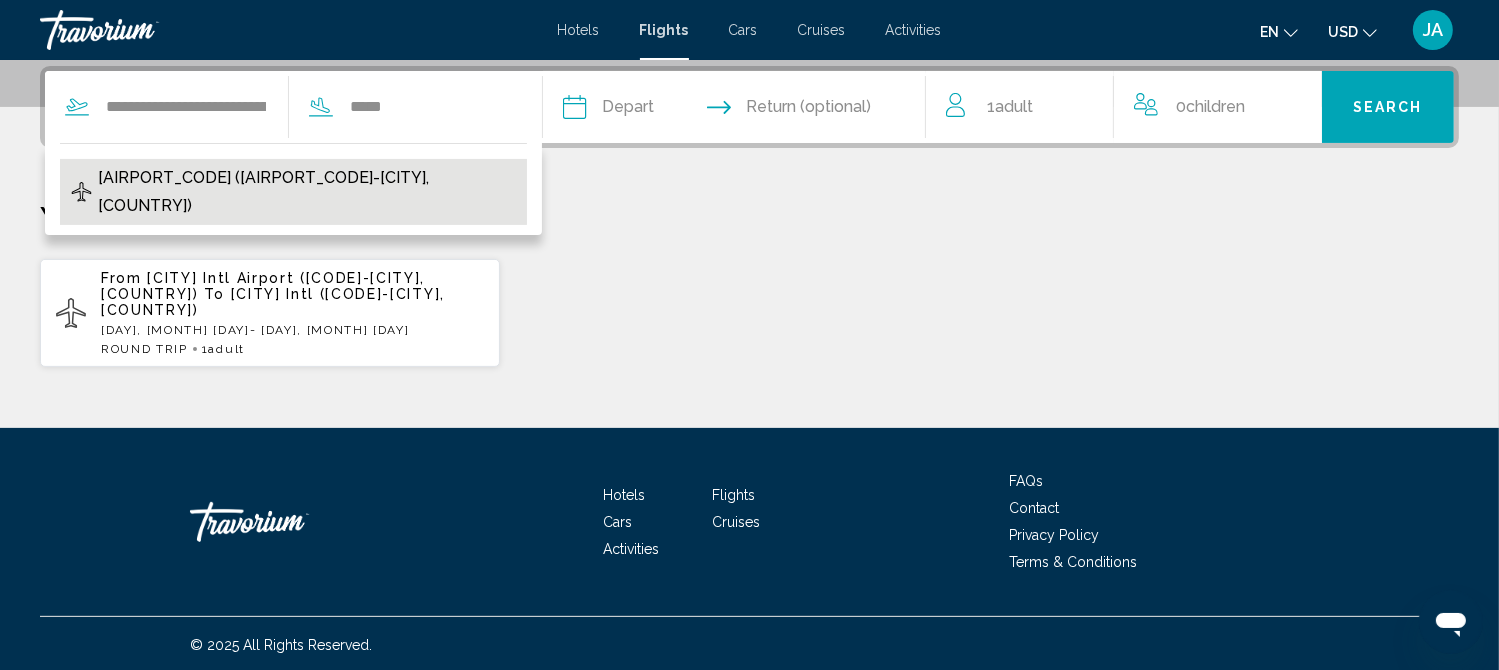 click on "[AIRPORT_CODE] ([AIRPORT_CODE]-[CITY], [COUNTRY])" at bounding box center [307, 192] 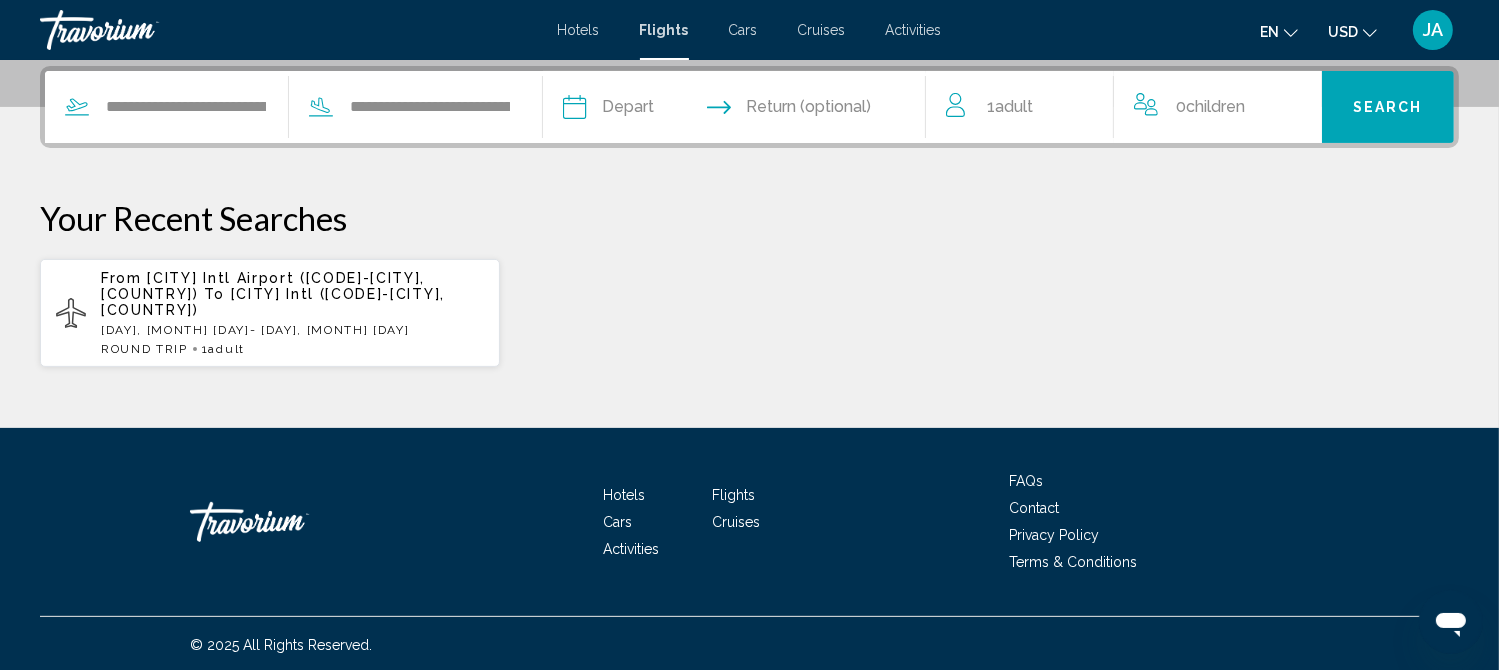 click at bounding box center (652, 110) 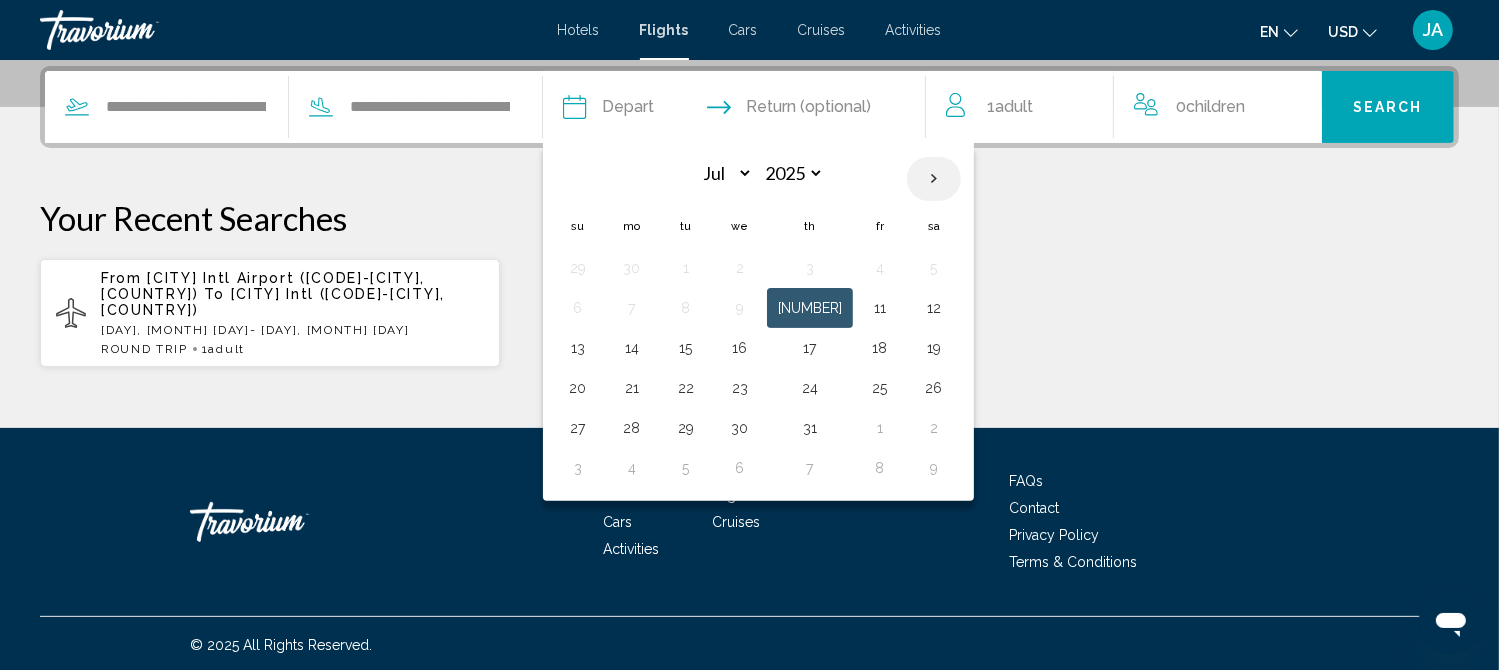 click at bounding box center [934, 179] 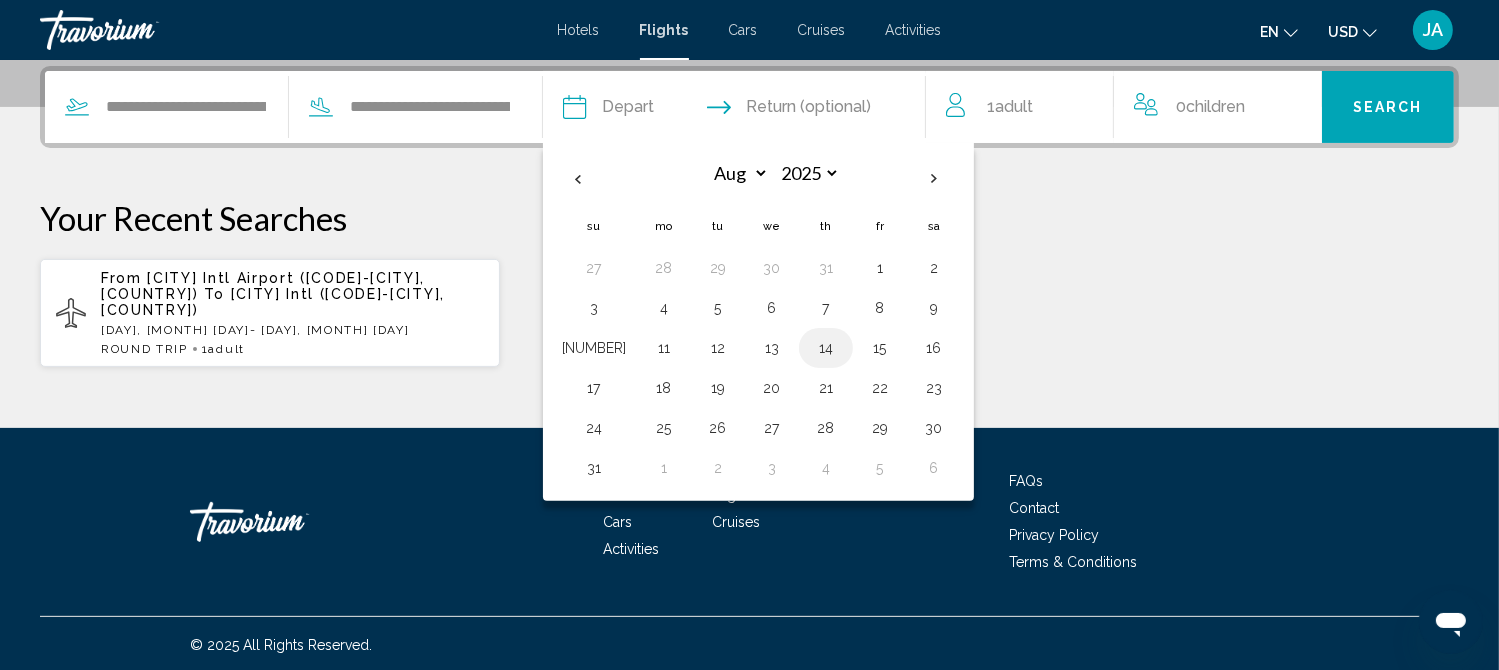 click on "14" at bounding box center [826, 348] 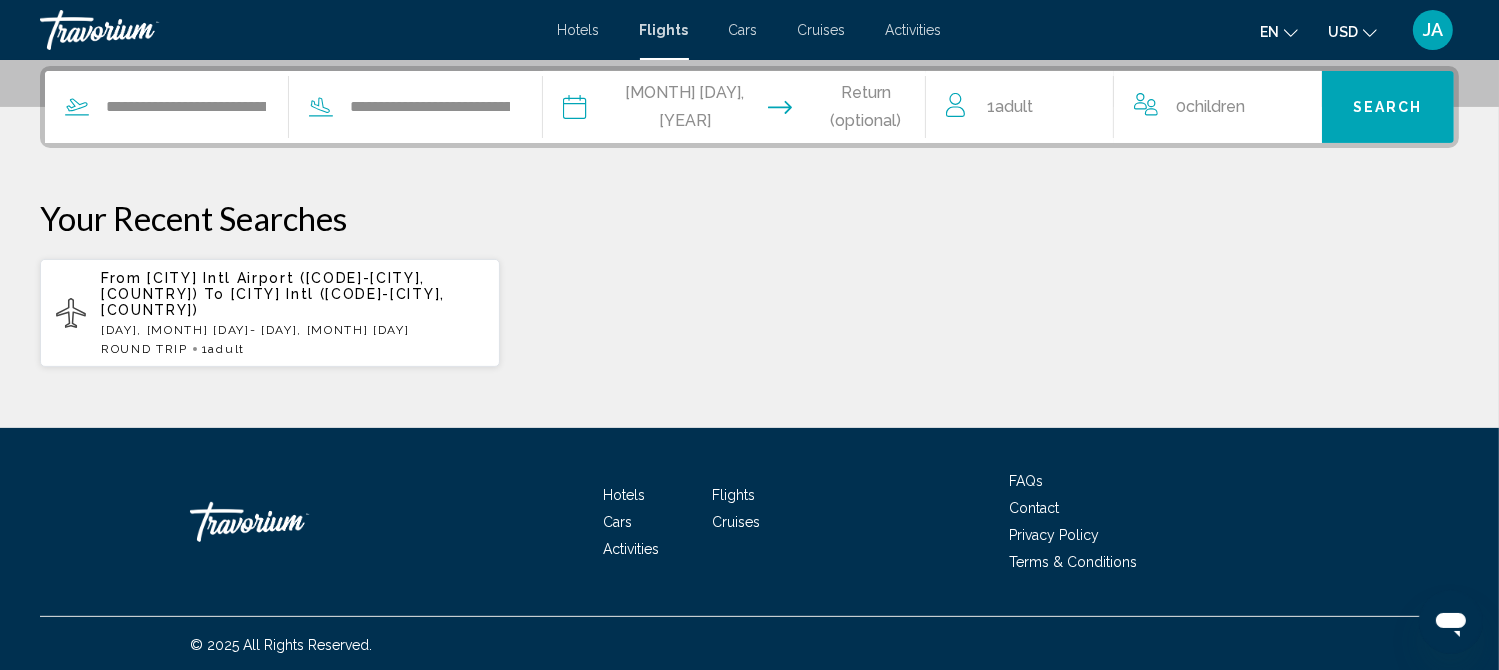 click on "[NUMBER] [CATEGORY] [CATEGORY]" at bounding box center [1029, 107] 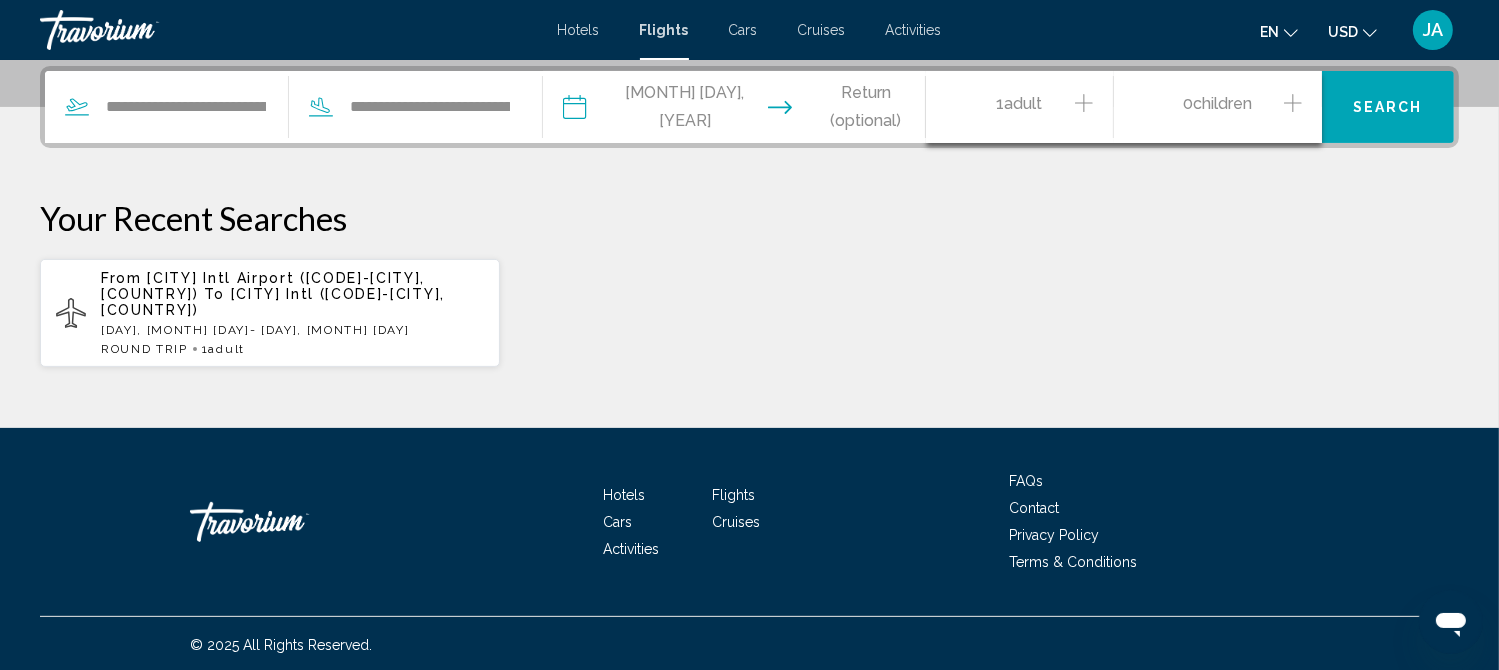 click on "[NUMBER] [CATEGORY] [CATEGORY]" at bounding box center [1029, 107] 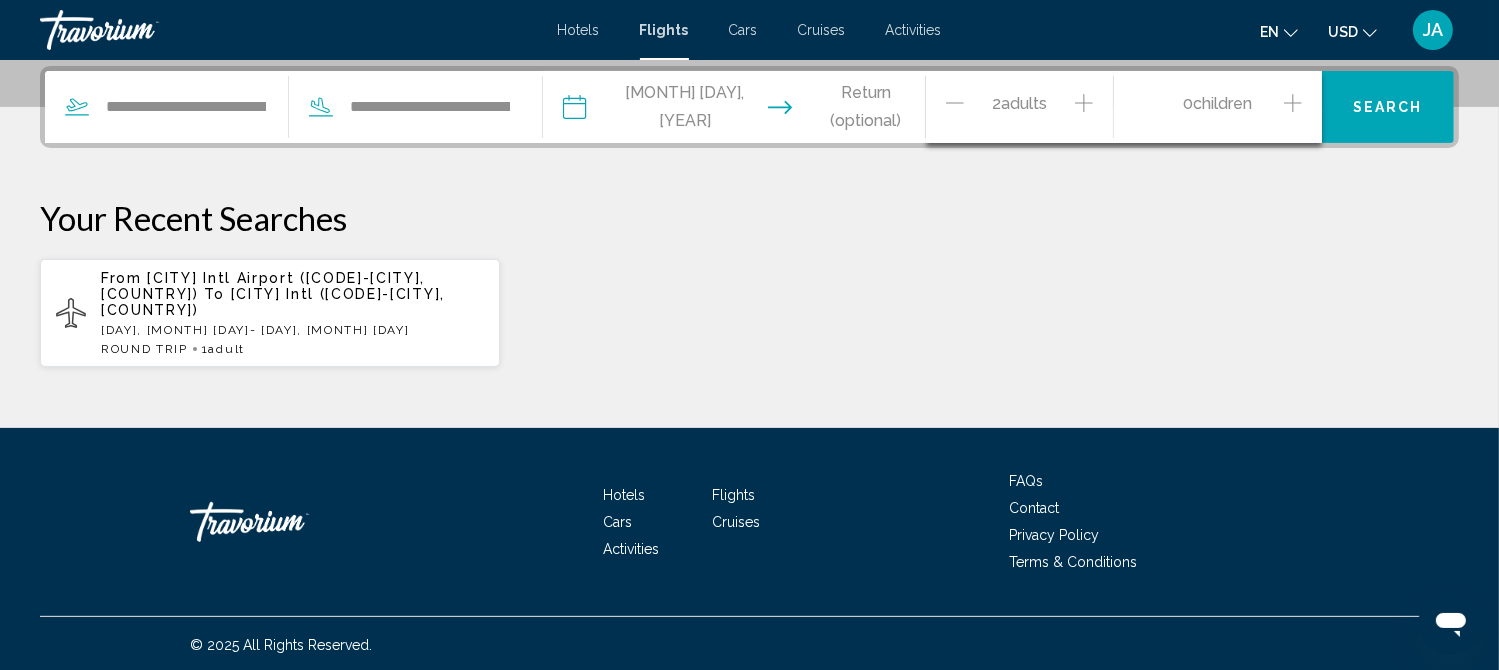 click at bounding box center (1293, 103) 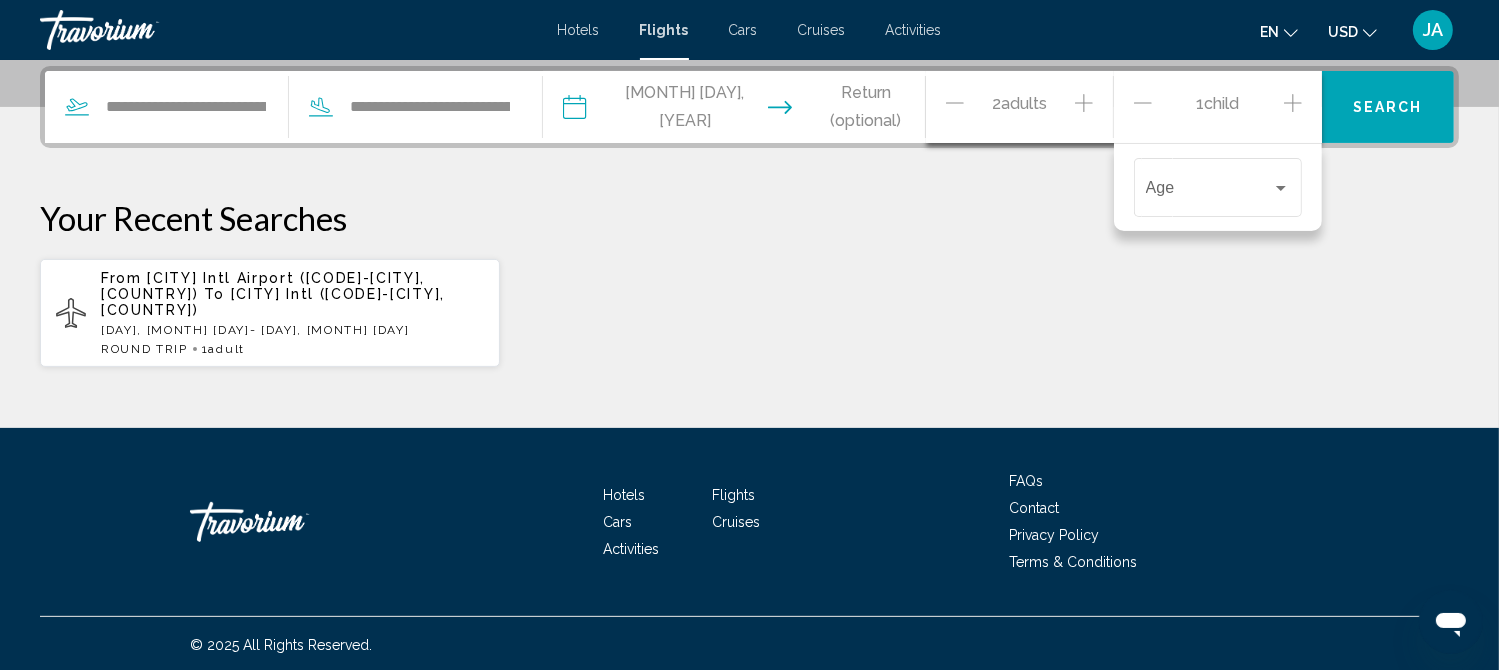 click at bounding box center (1293, 103) 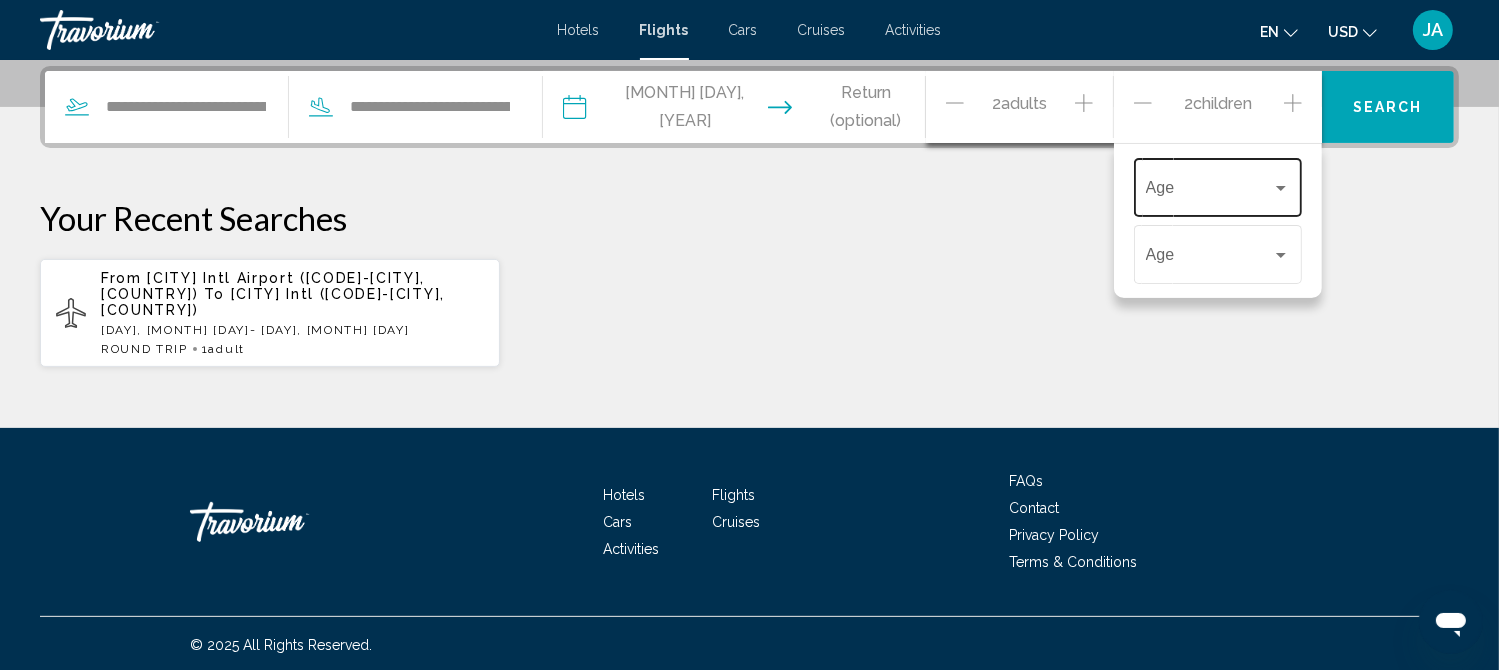 click at bounding box center [1209, 192] 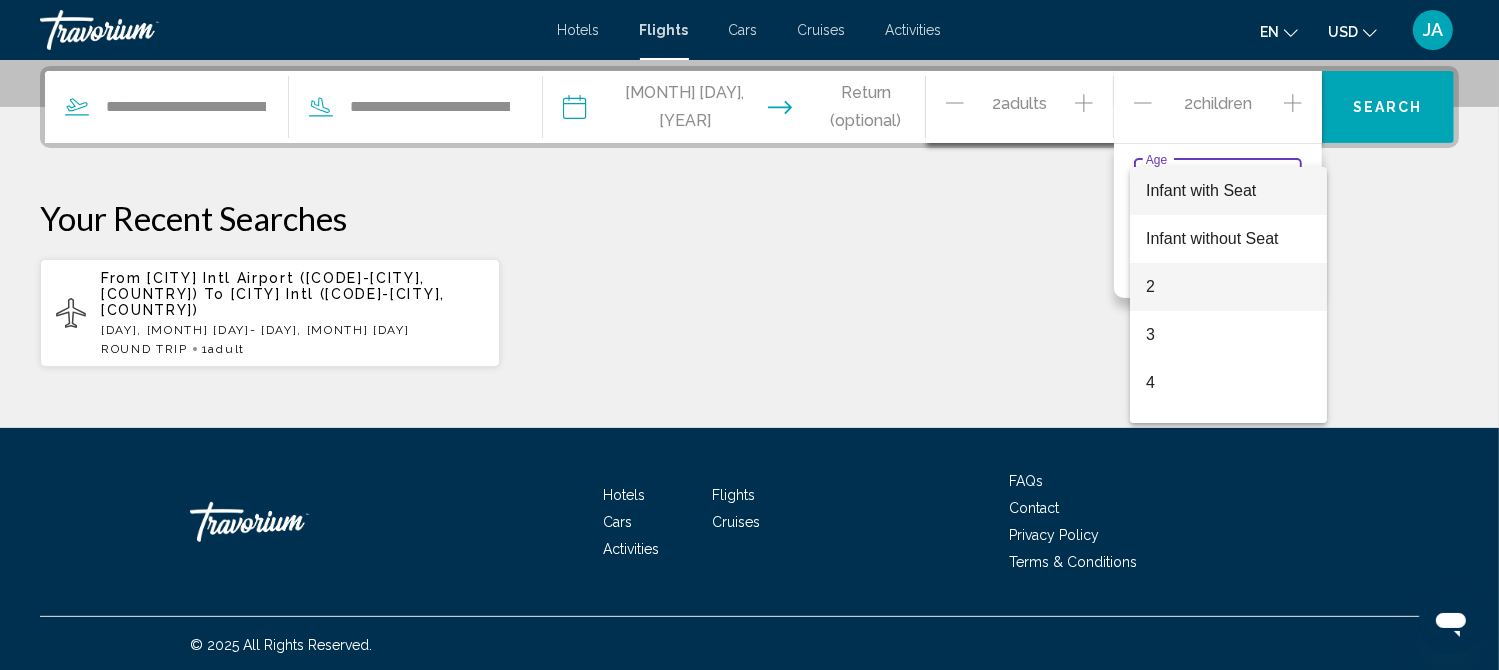 click on "2" at bounding box center [1228, 287] 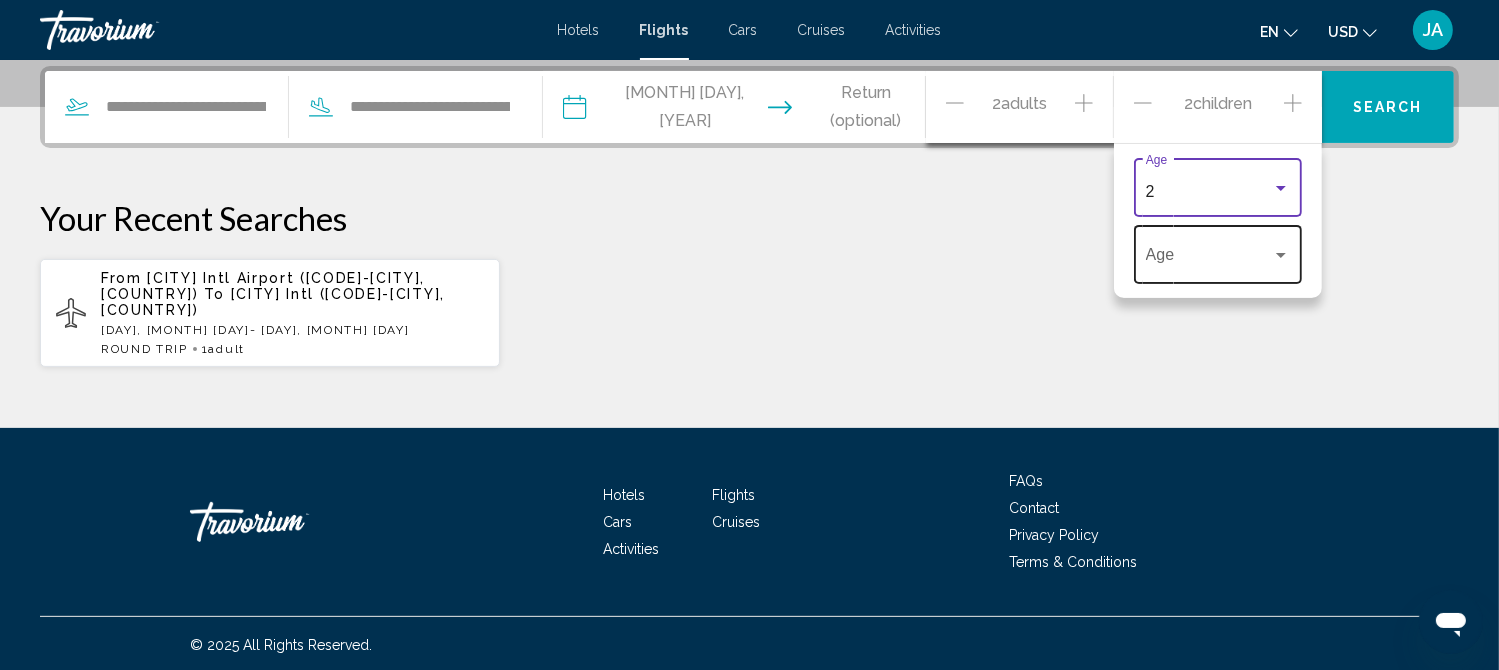 click at bounding box center [1209, 259] 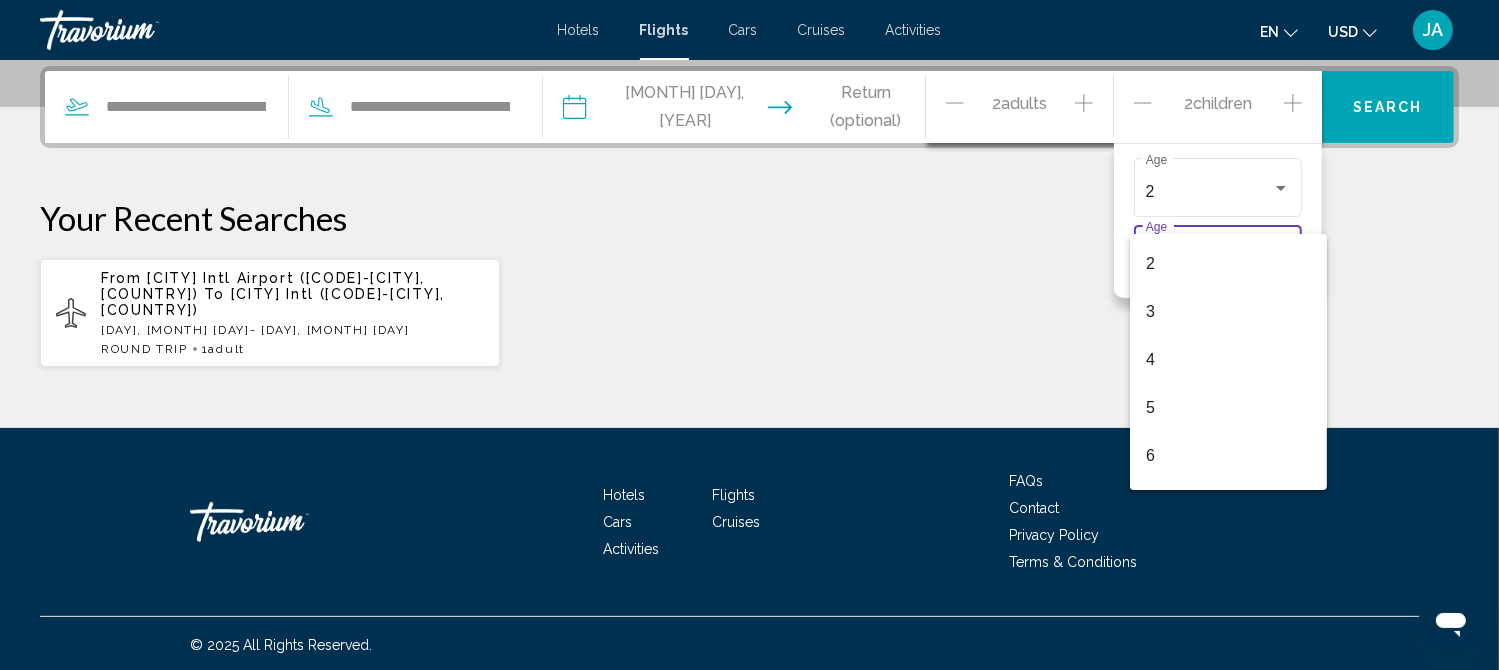 scroll, scrollTop: 96, scrollLeft: 0, axis: vertical 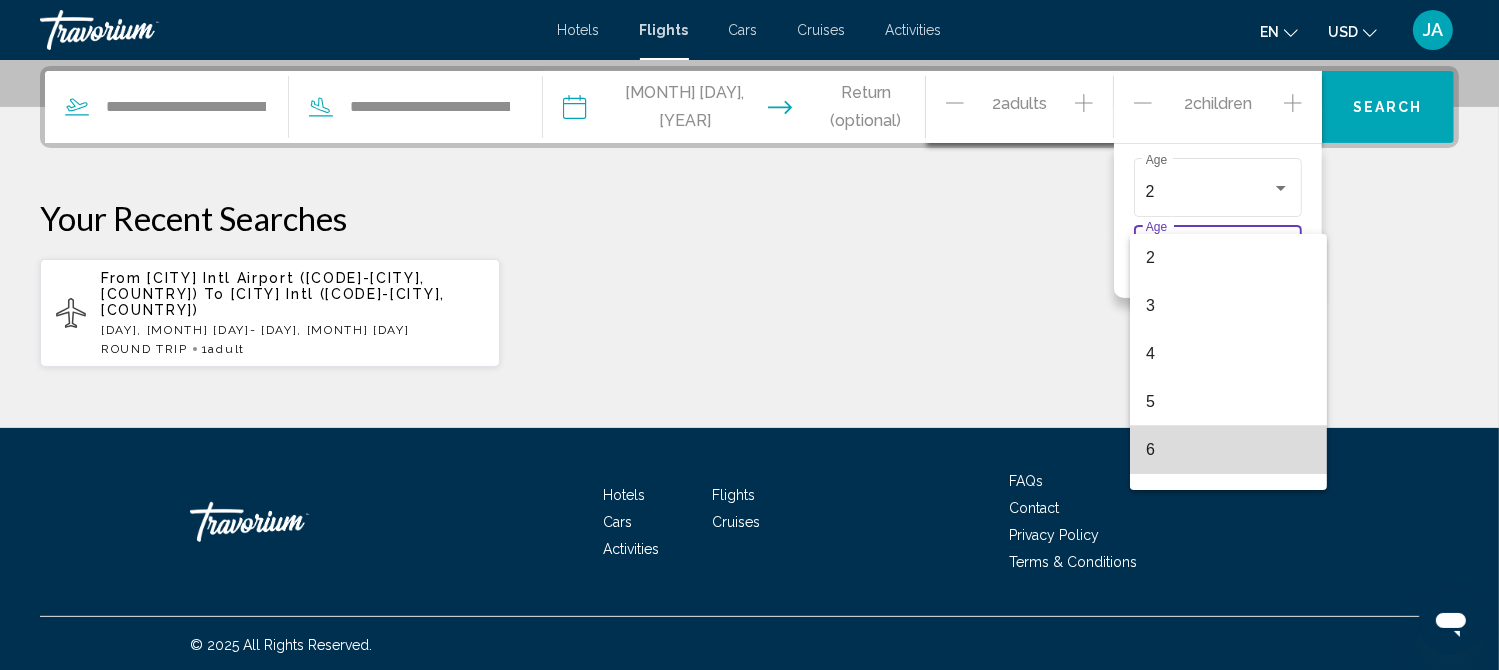 click on "6" at bounding box center (1228, 450) 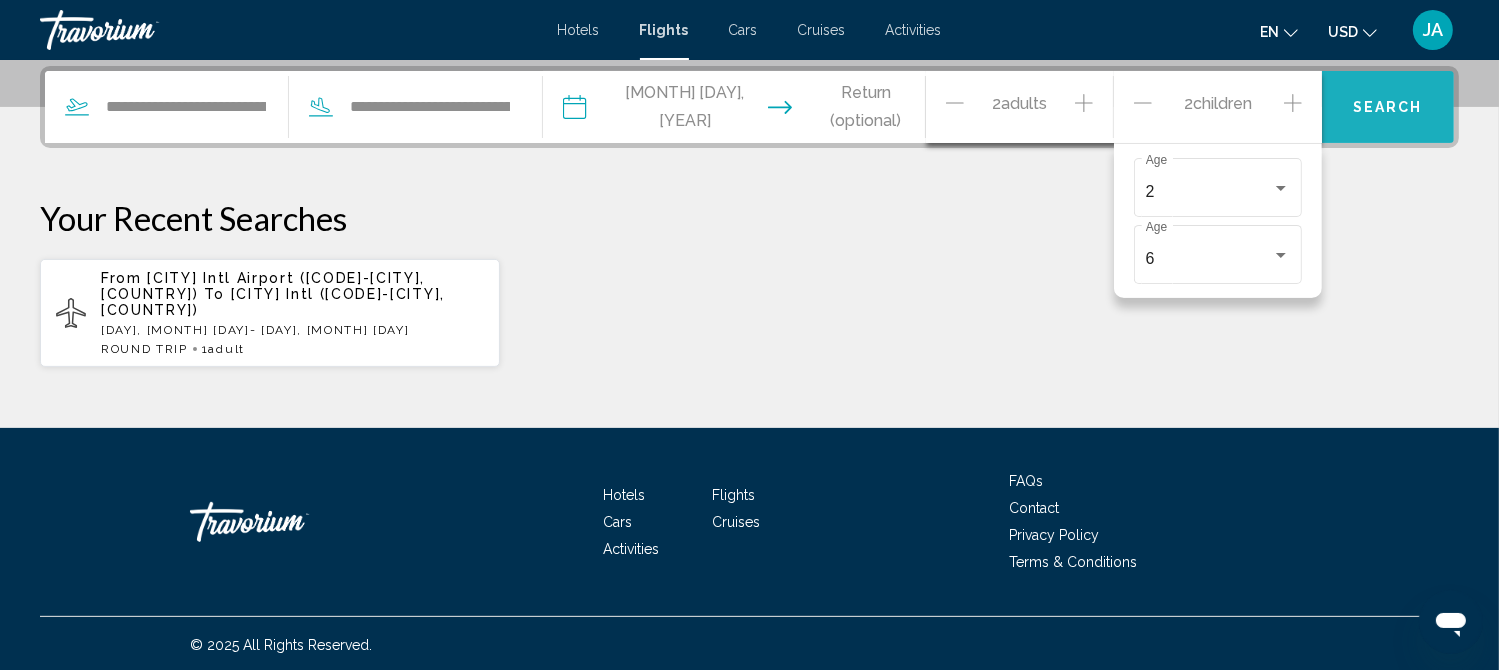 click on "Search" at bounding box center [1388, 107] 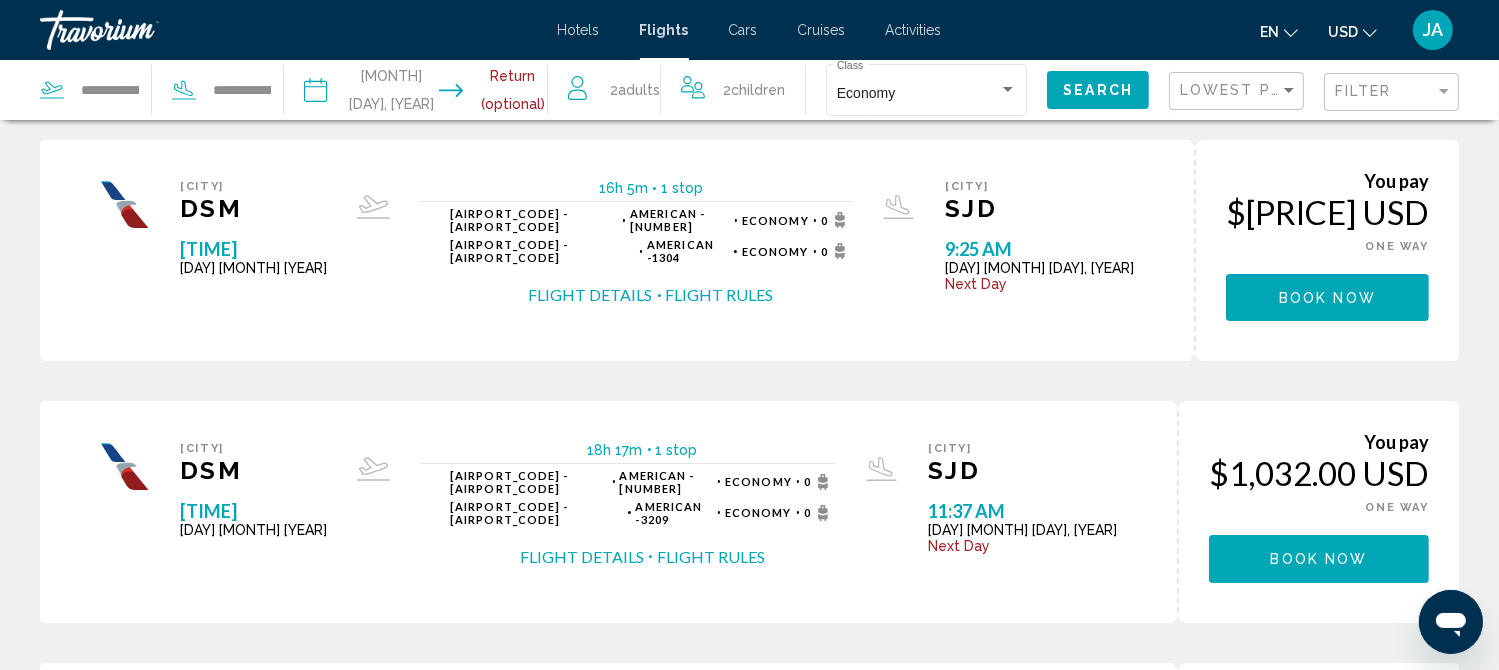 scroll, scrollTop: 0, scrollLeft: 0, axis: both 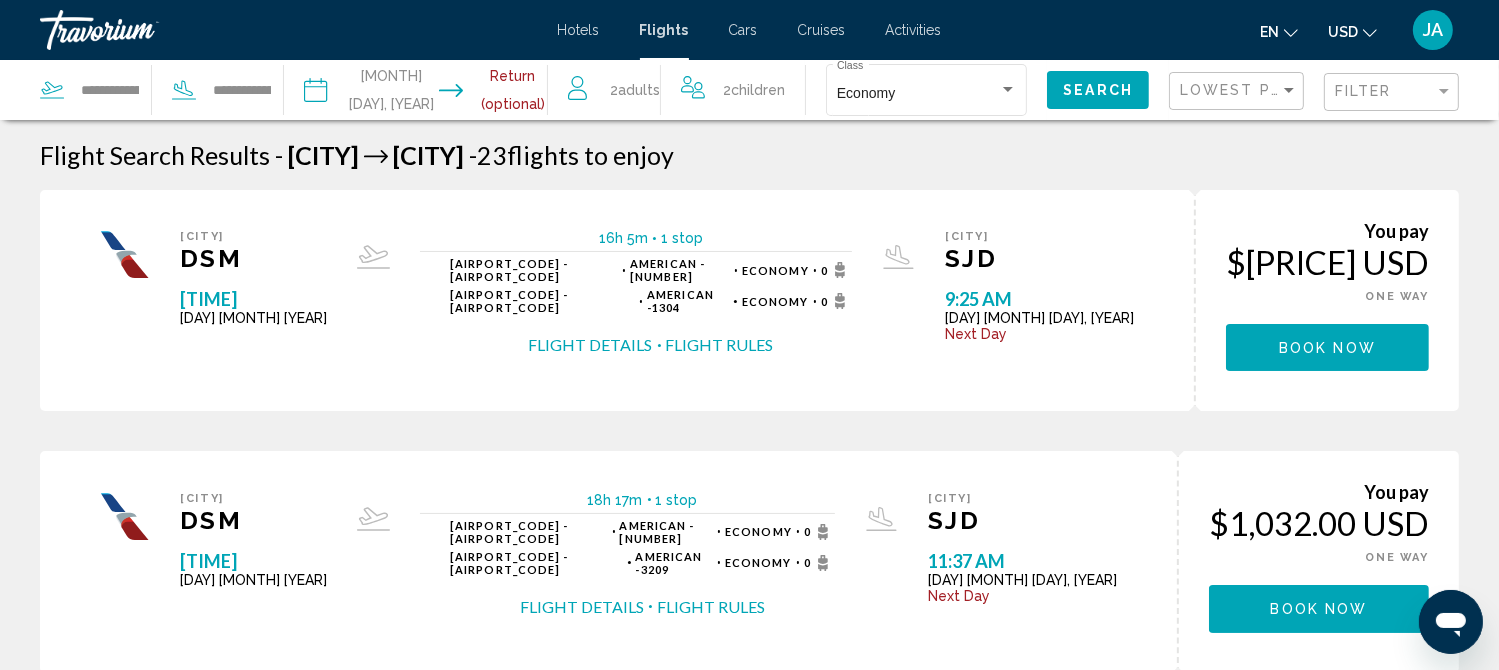 click at bounding box center (491, 93) 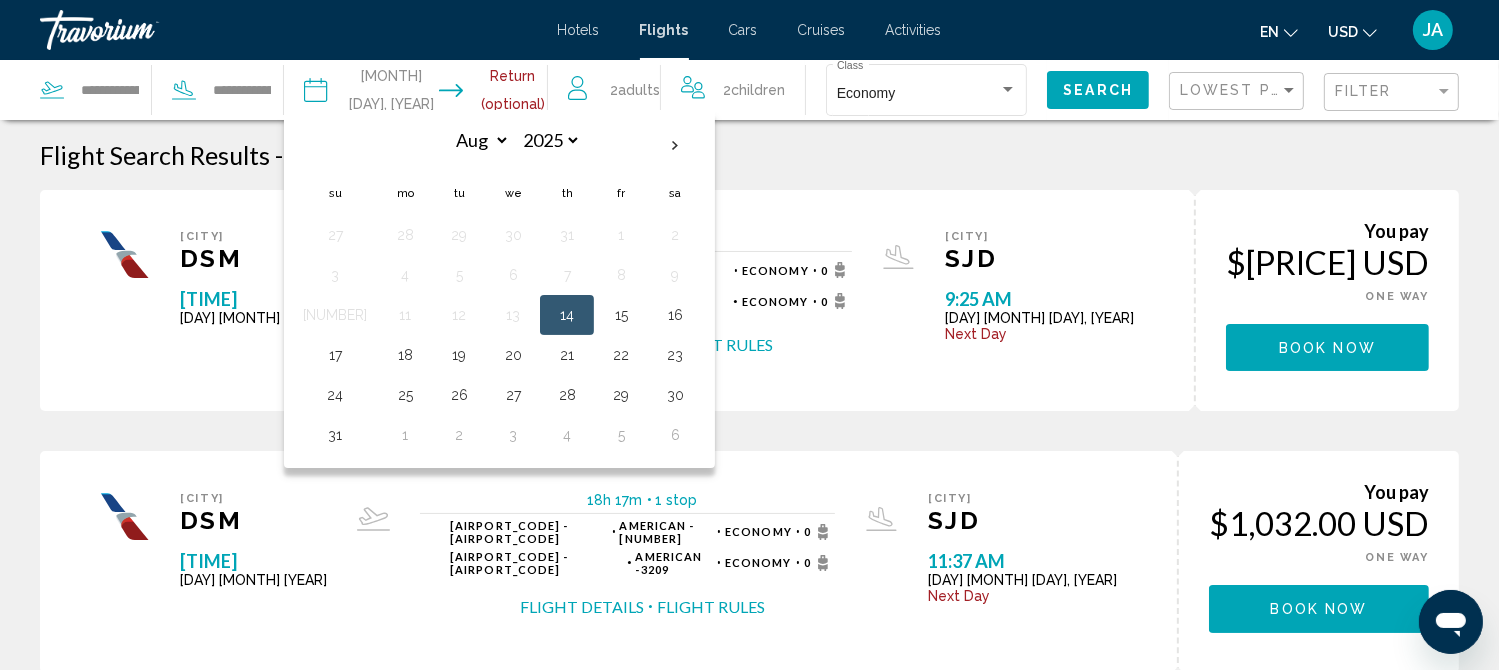 click at bounding box center [491, 93] 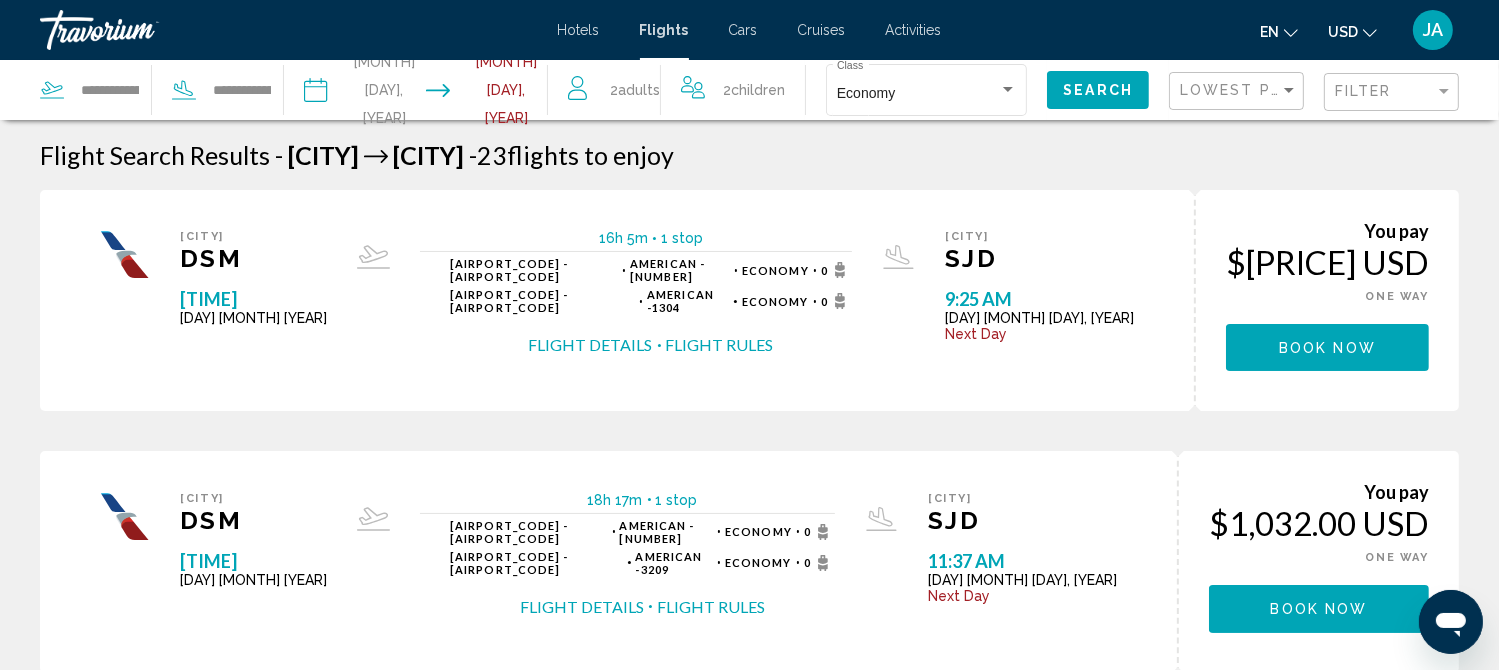 click on "**********" at bounding box center (491, 93) 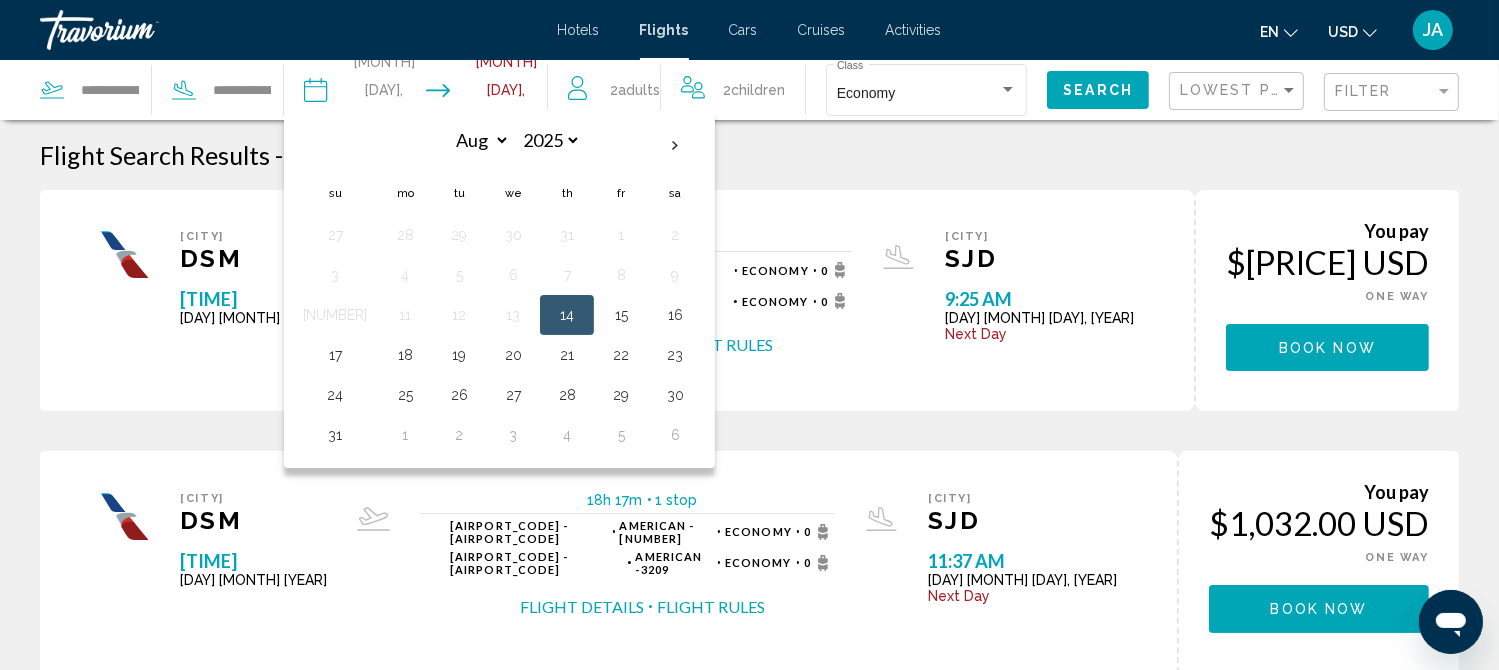 click on "19" at bounding box center (459, 355) 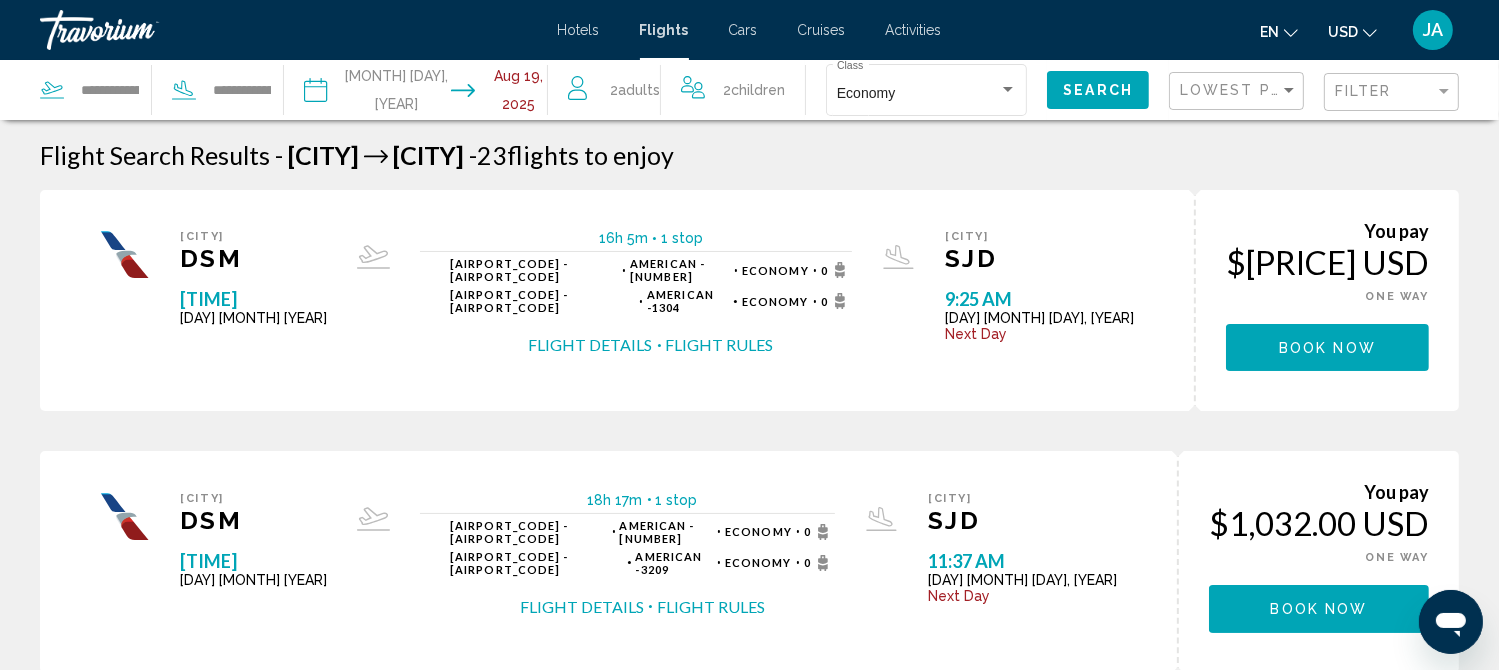 click on "**********" at bounding box center (491, 93) 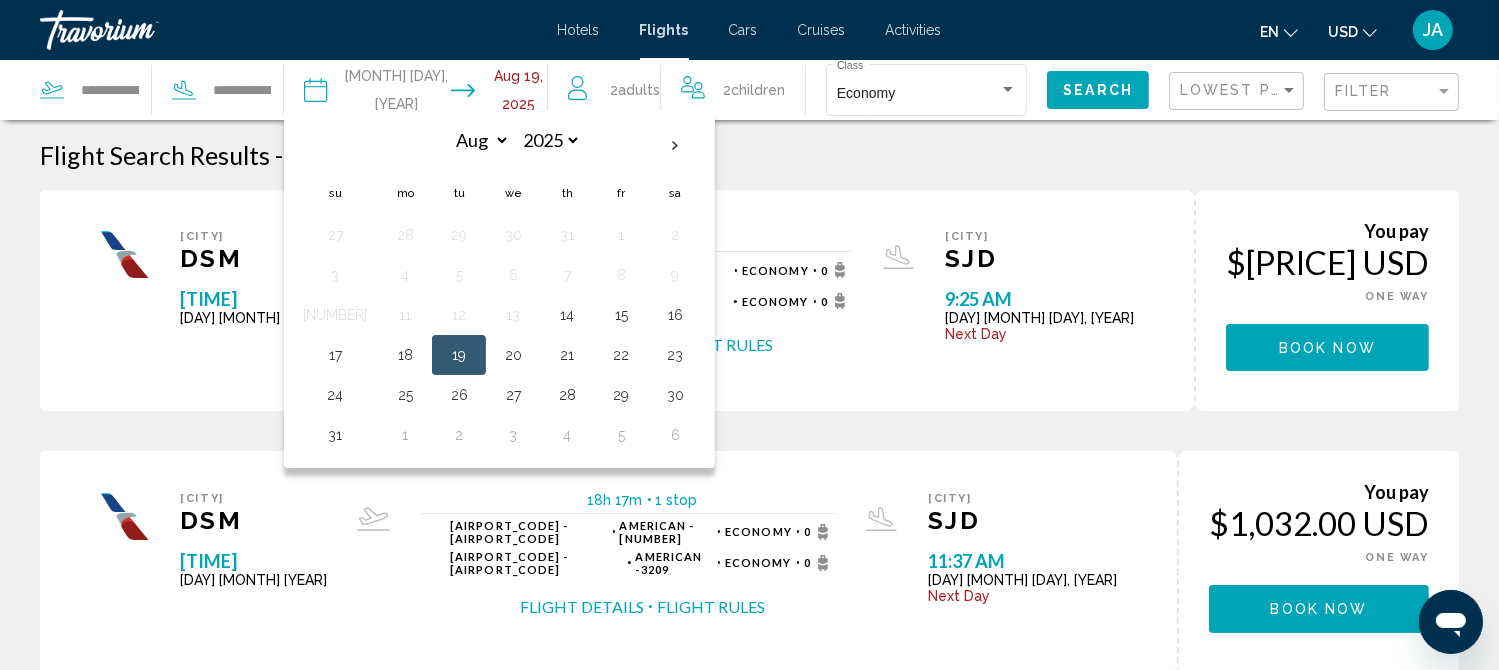 click on "19" at bounding box center (459, 355) 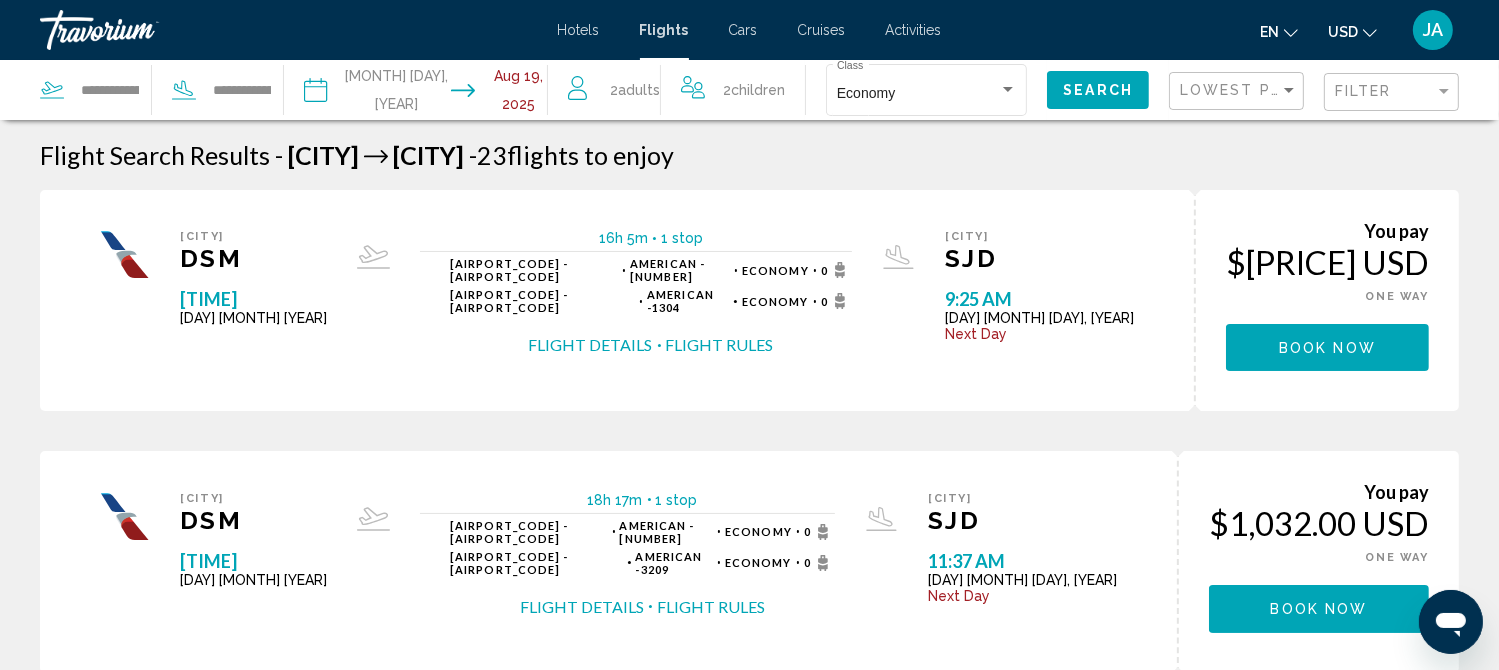 click on "Search" at bounding box center (1098, 91) 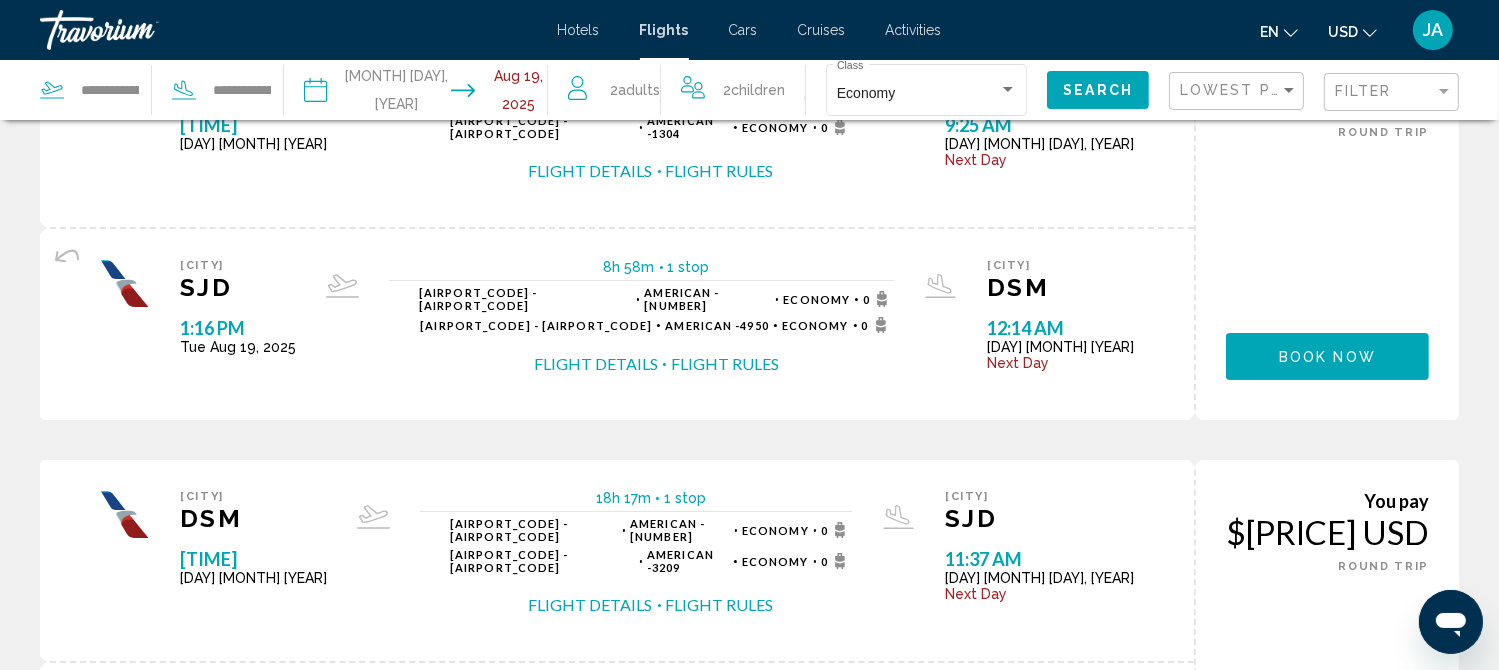 scroll, scrollTop: 0, scrollLeft: 0, axis: both 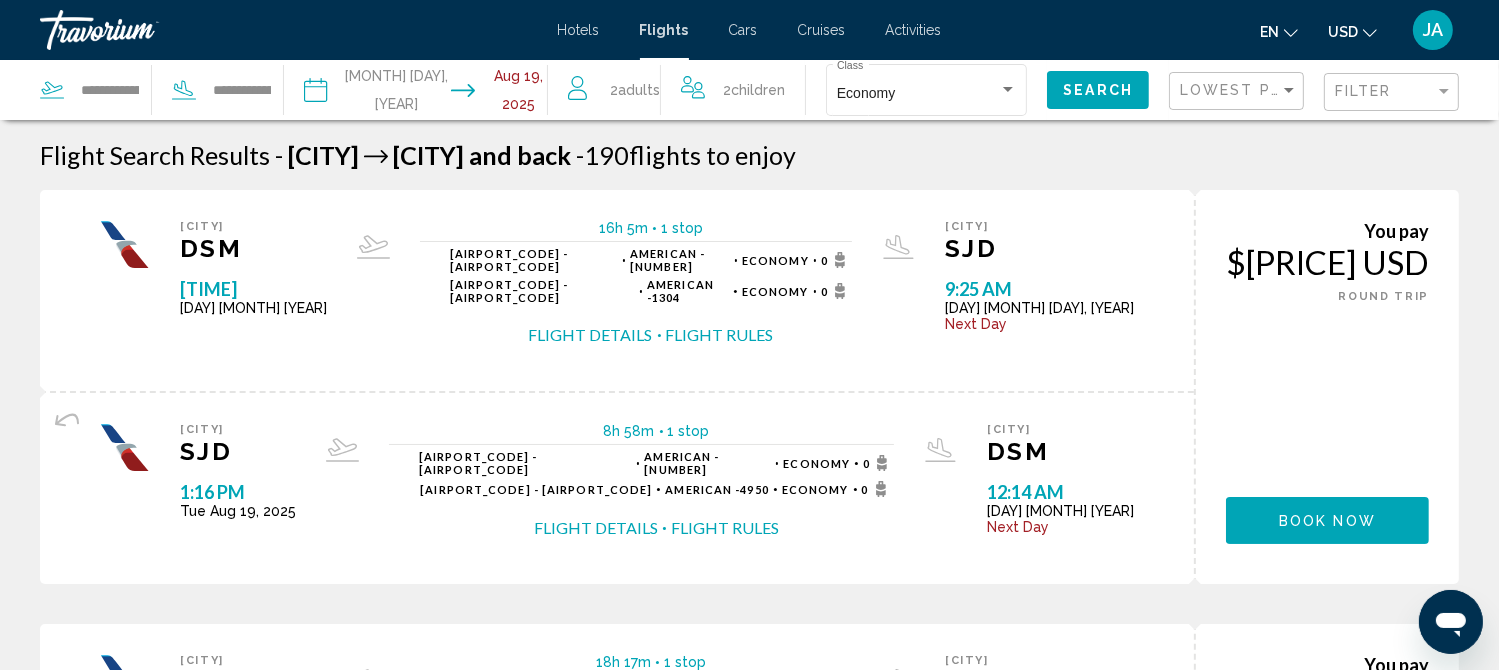 click at bounding box center (364, 93) 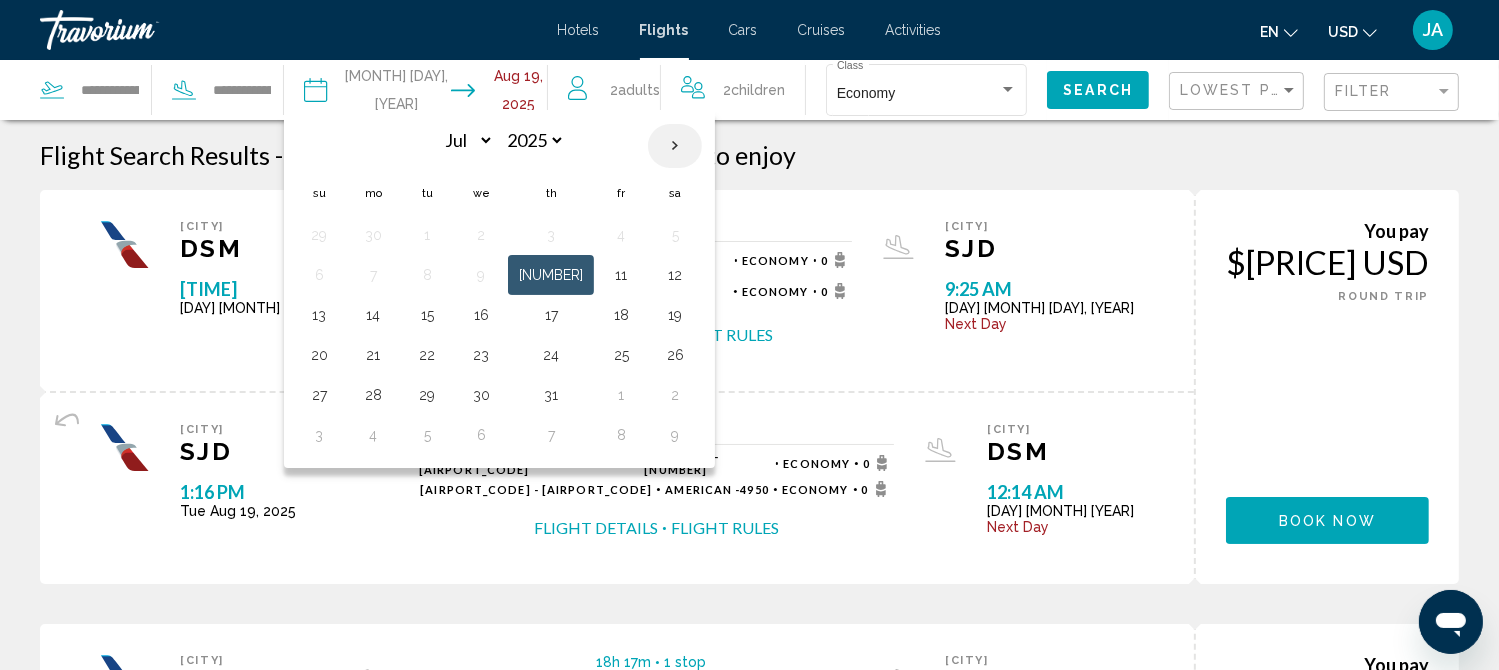 click at bounding box center (675, 146) 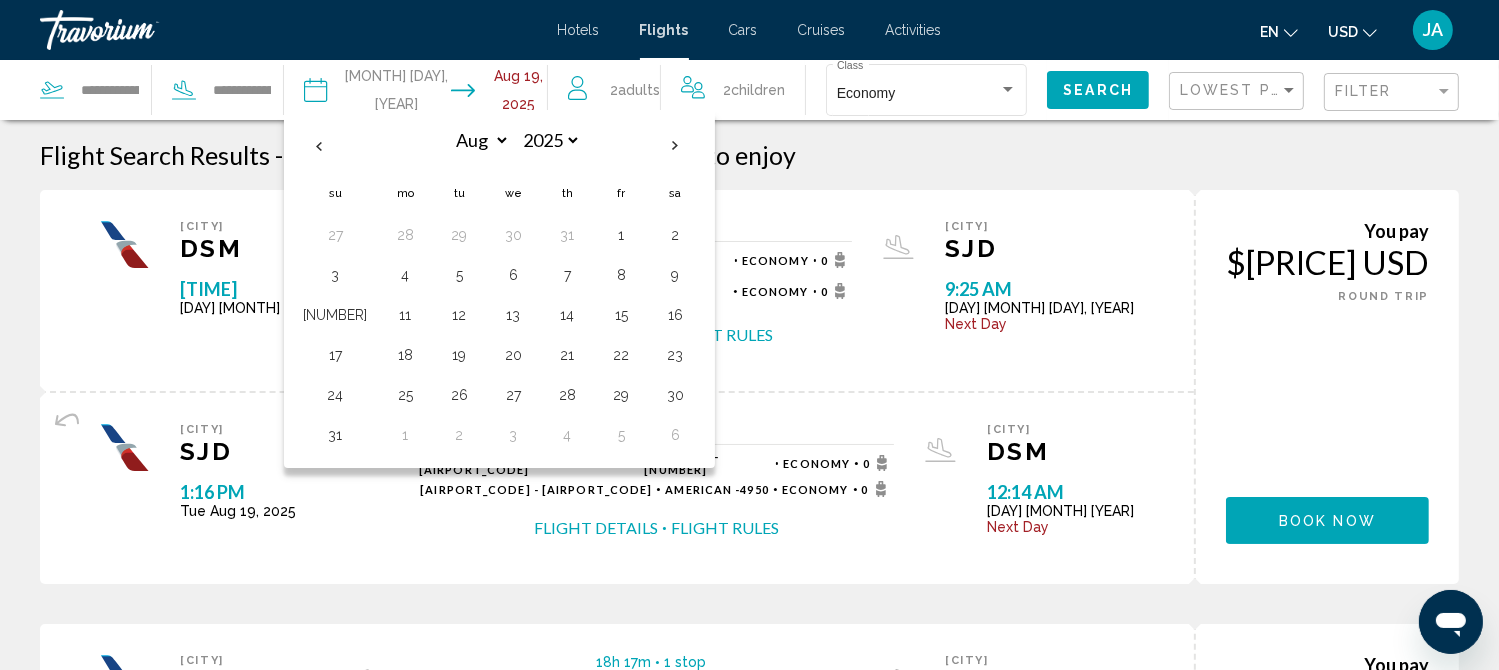 click on "13" at bounding box center [513, 315] 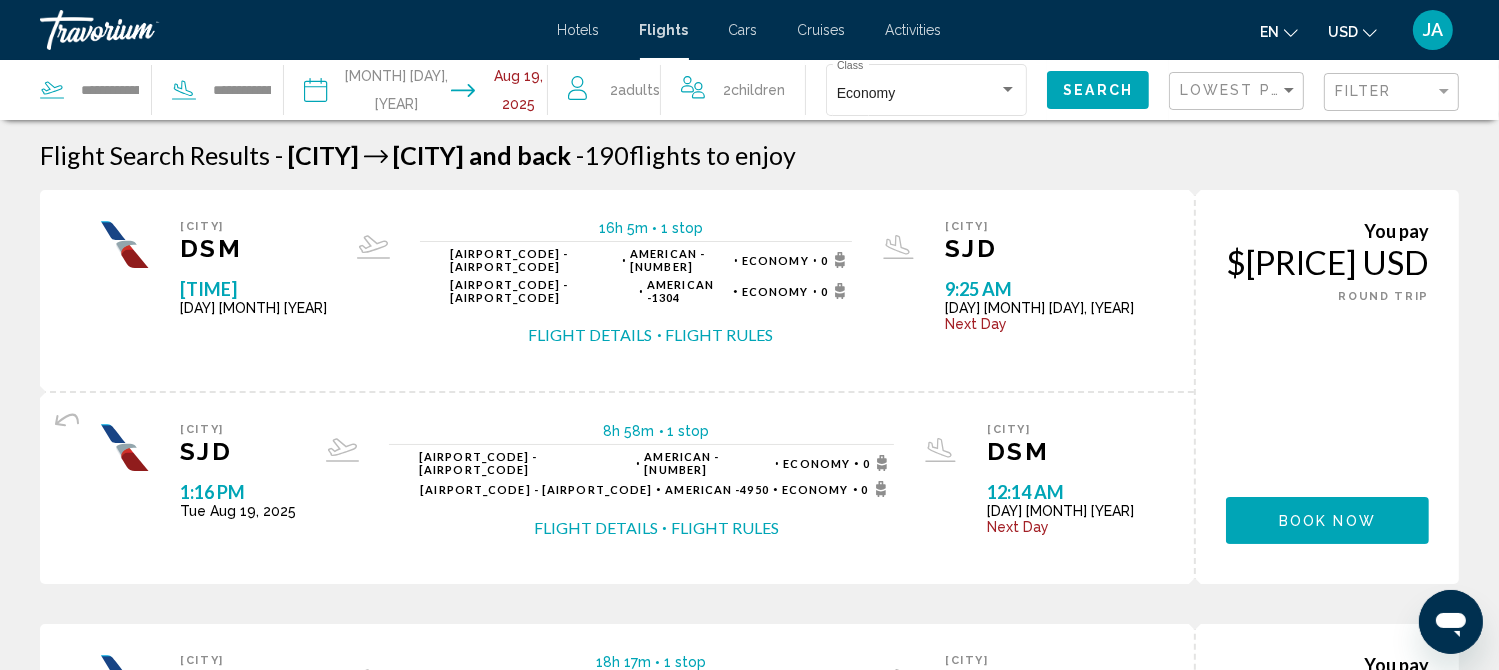 click at bounding box center (491, 93) 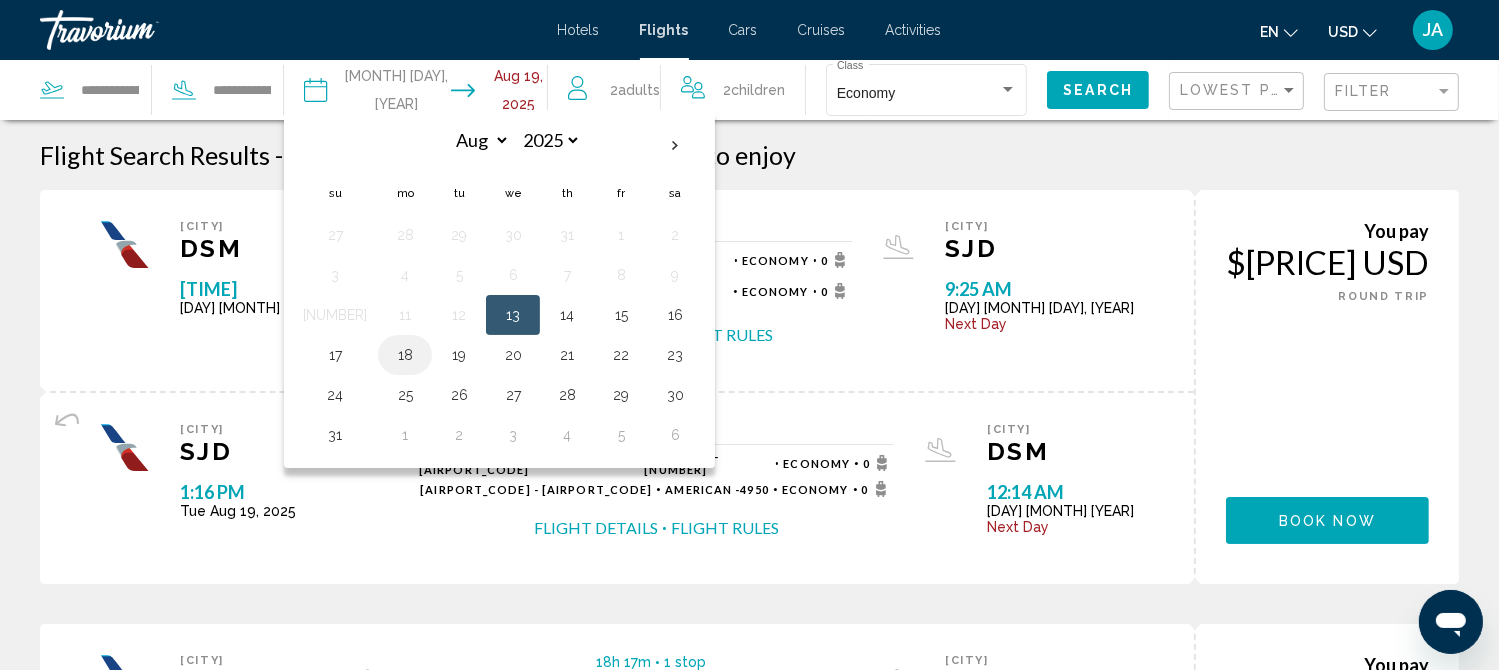 click on "18" at bounding box center (405, 355) 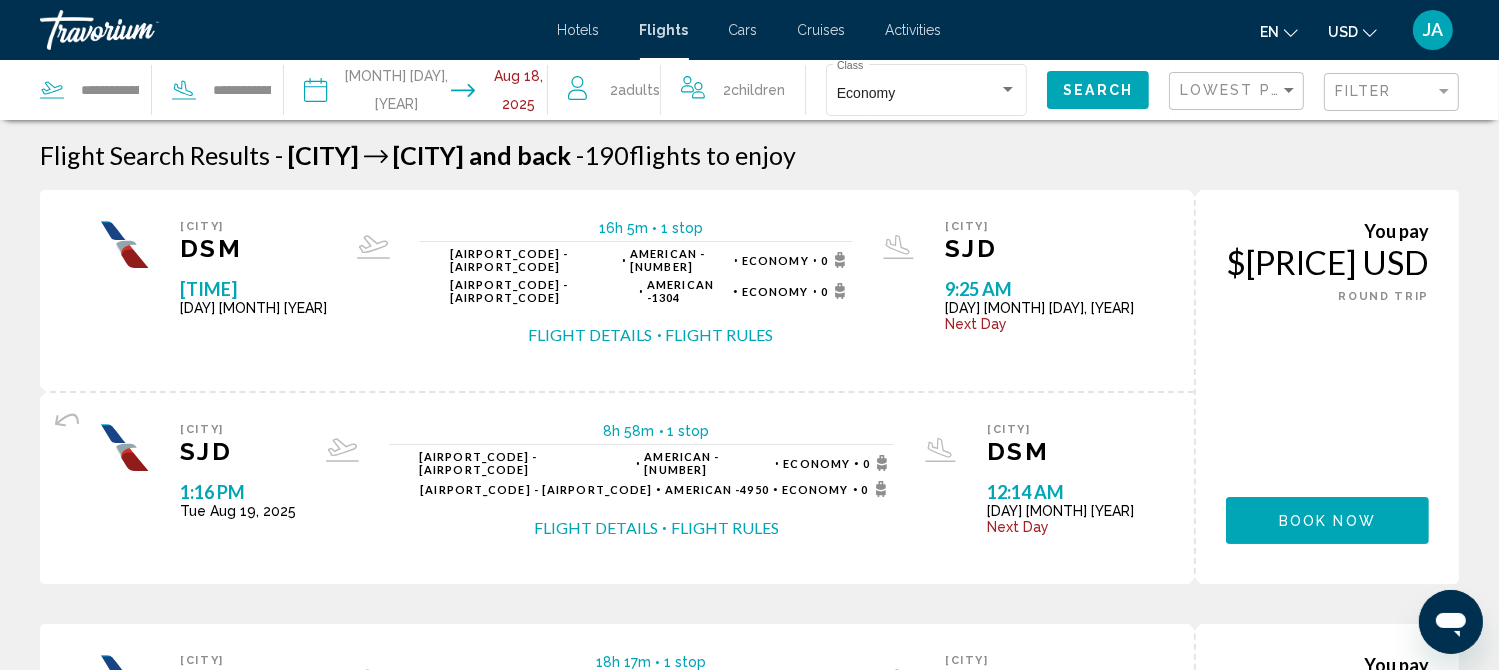 click on "Search" at bounding box center (1098, 91) 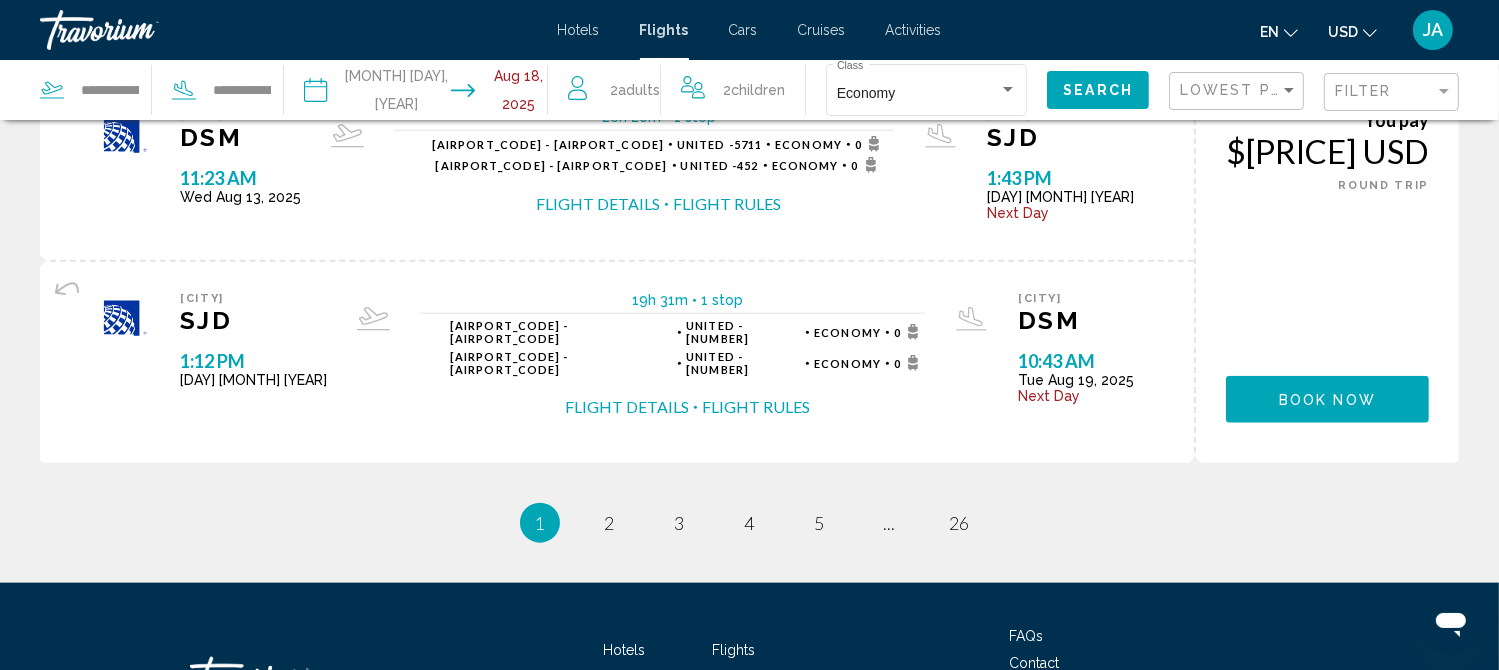 scroll, scrollTop: 2264, scrollLeft: 0, axis: vertical 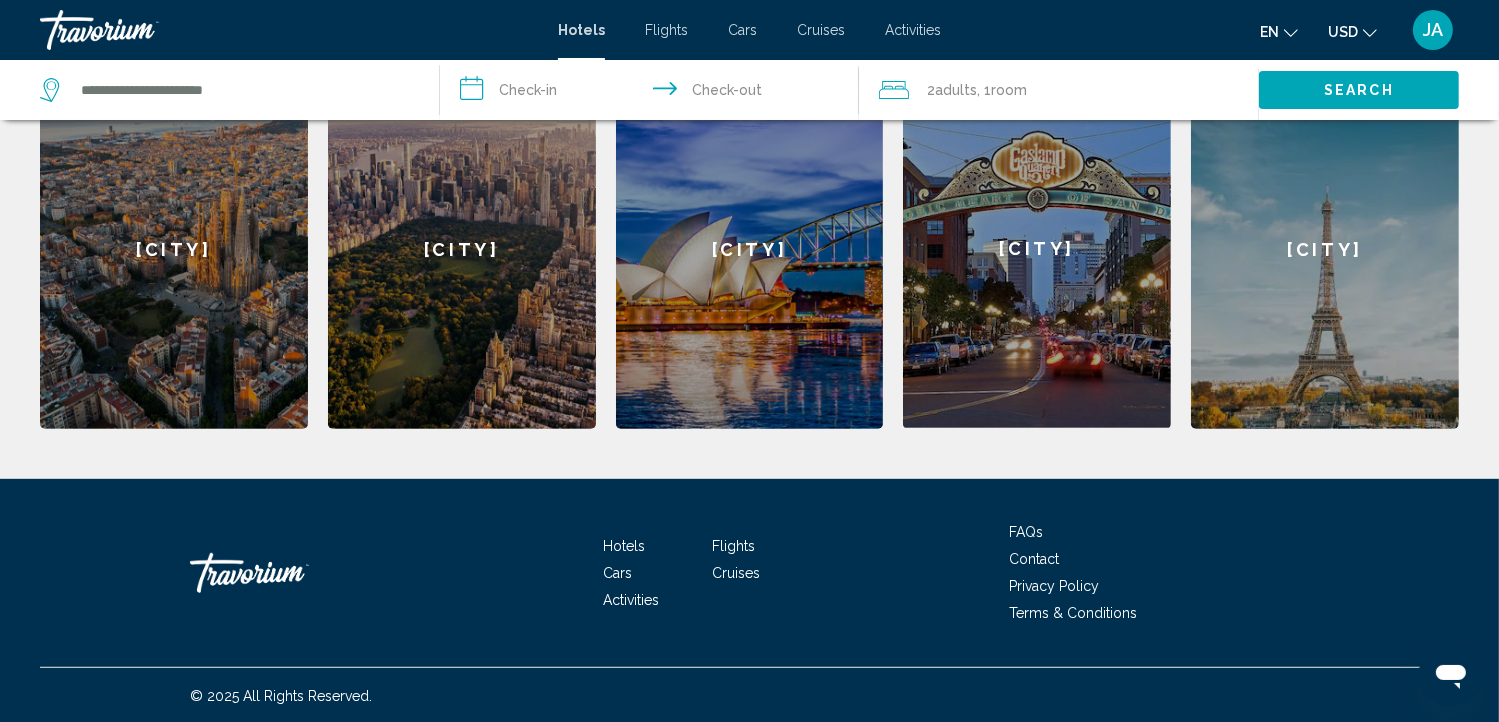 click on "[CITY]" at bounding box center [1325, 249] 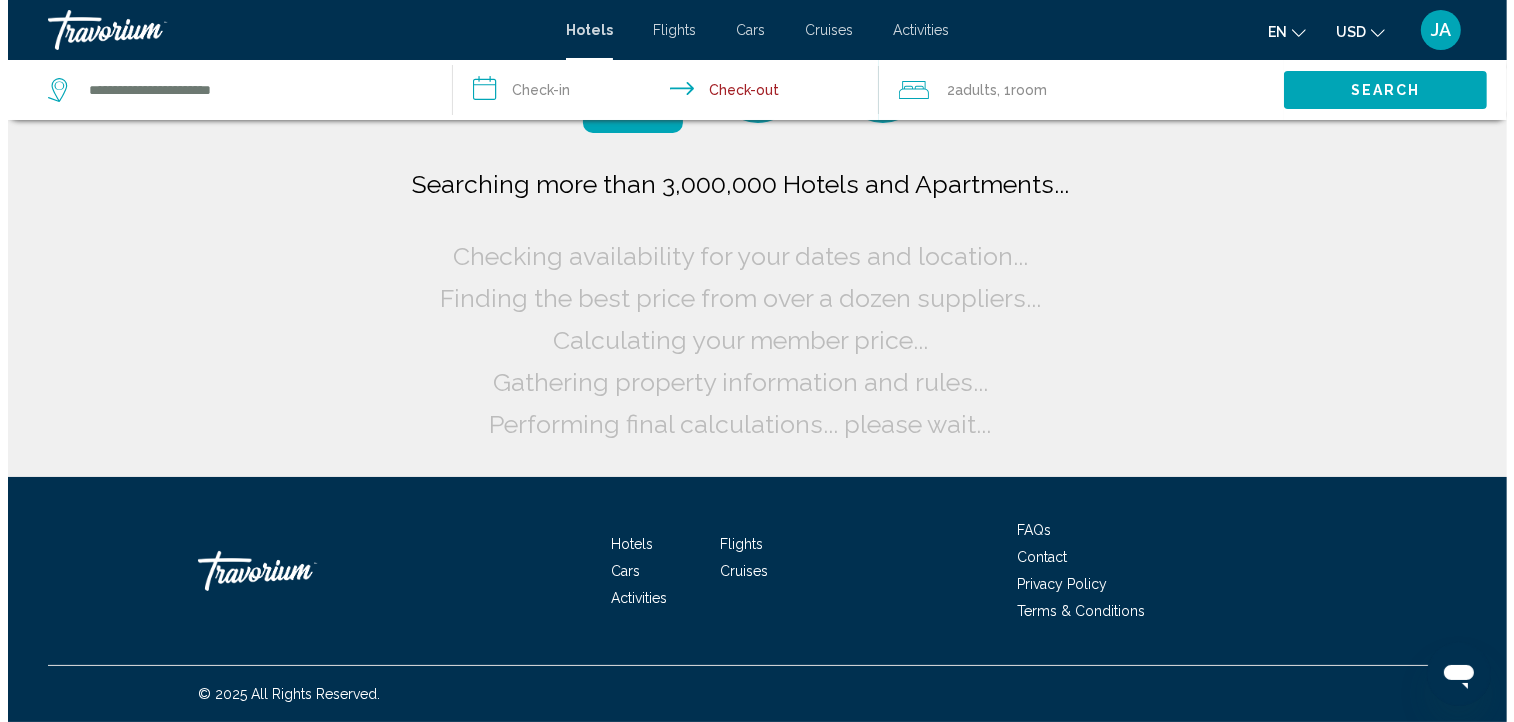 scroll, scrollTop: 0, scrollLeft: 0, axis: both 